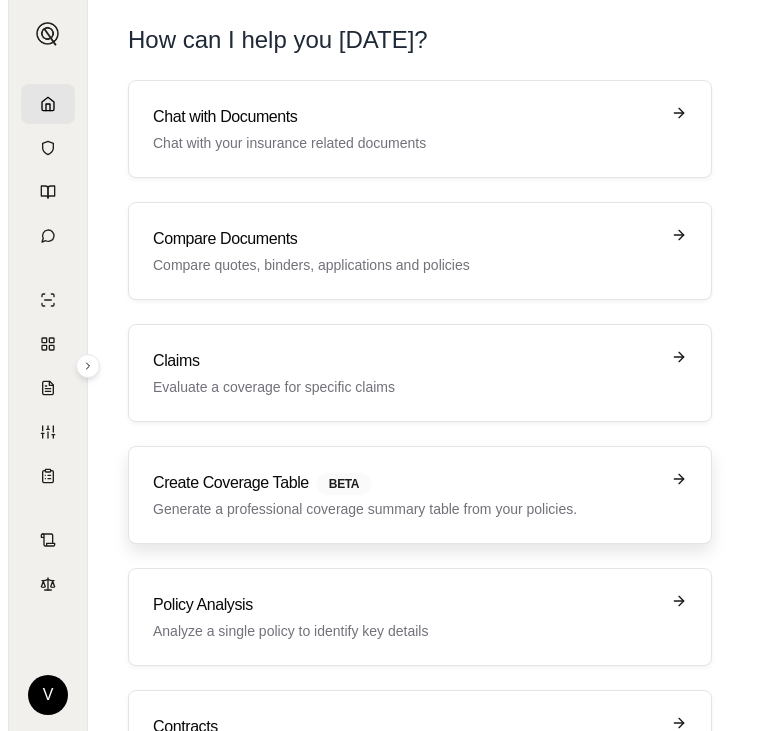 scroll, scrollTop: 0, scrollLeft: 0, axis: both 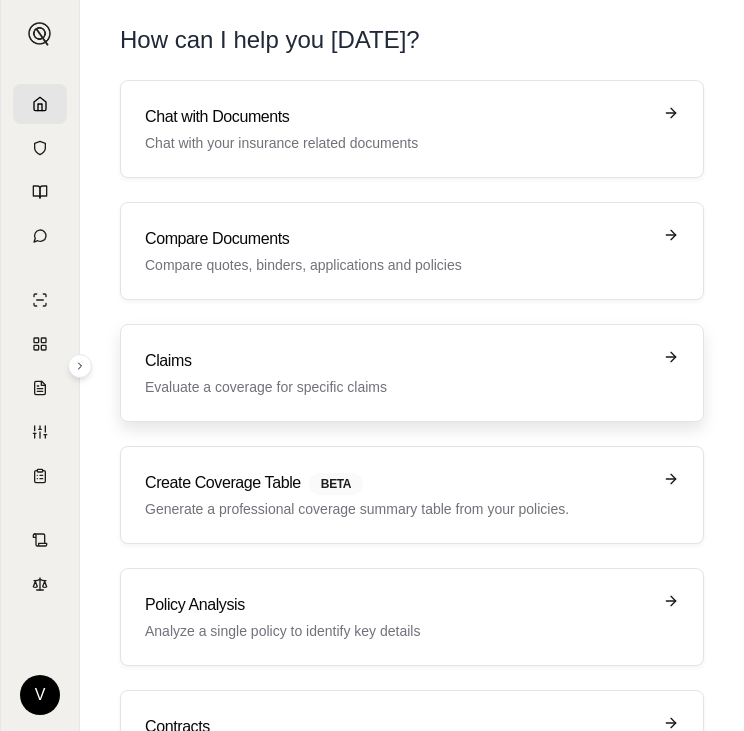 click on "Evaluate a coverage for specific claims" at bounding box center (398, 387) 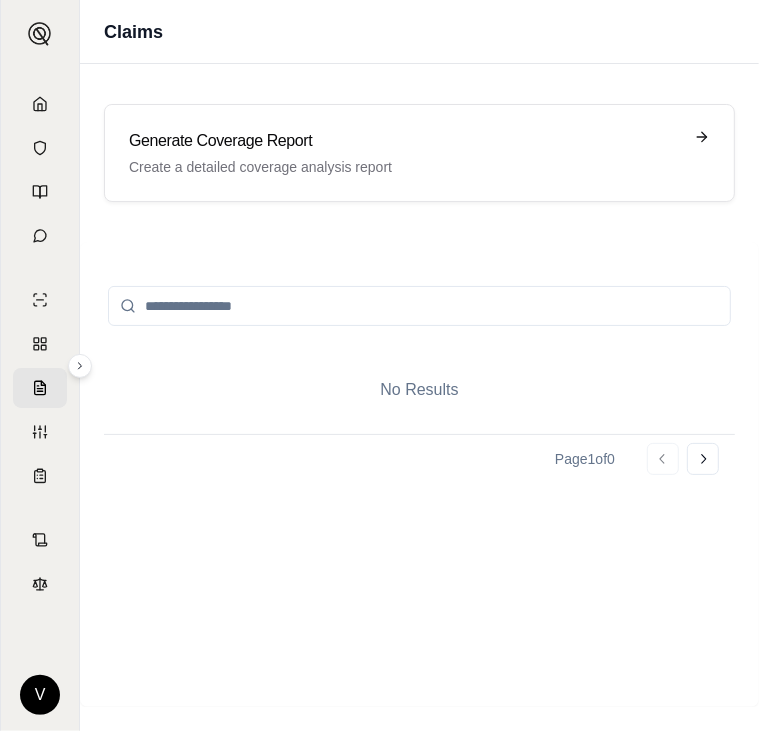 click at bounding box center (419, 306) 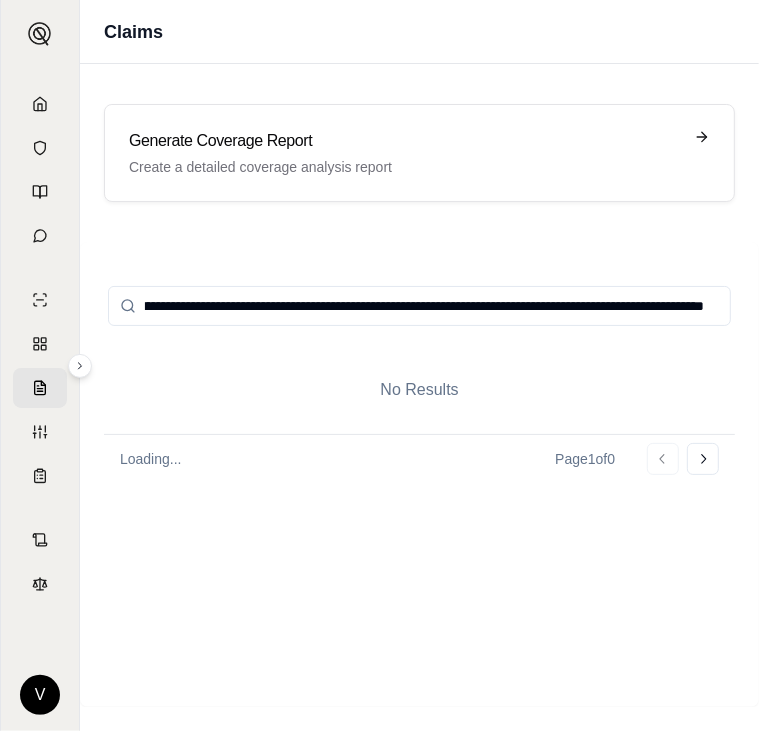 scroll, scrollTop: 0, scrollLeft: 1152, axis: horizontal 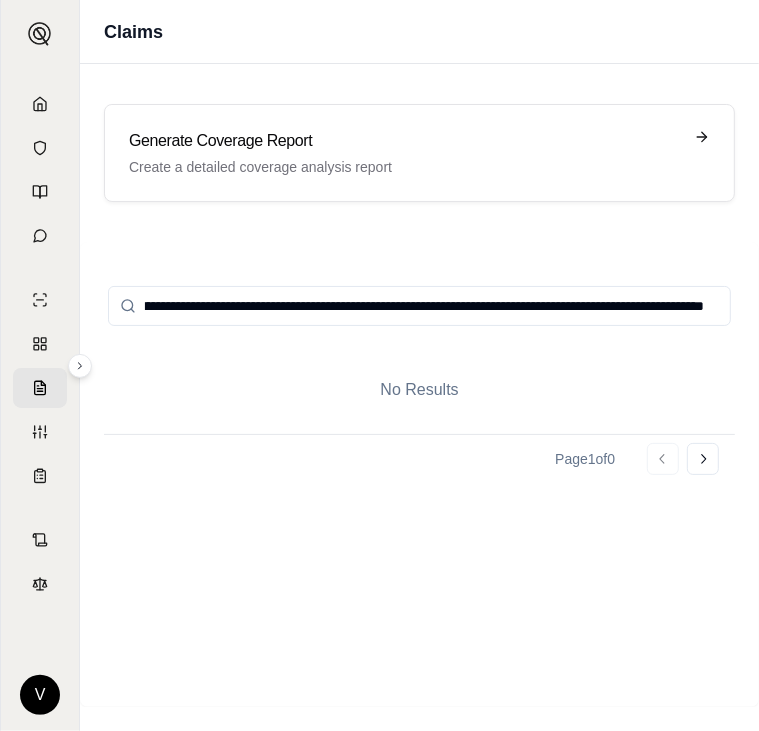 type on "**********" 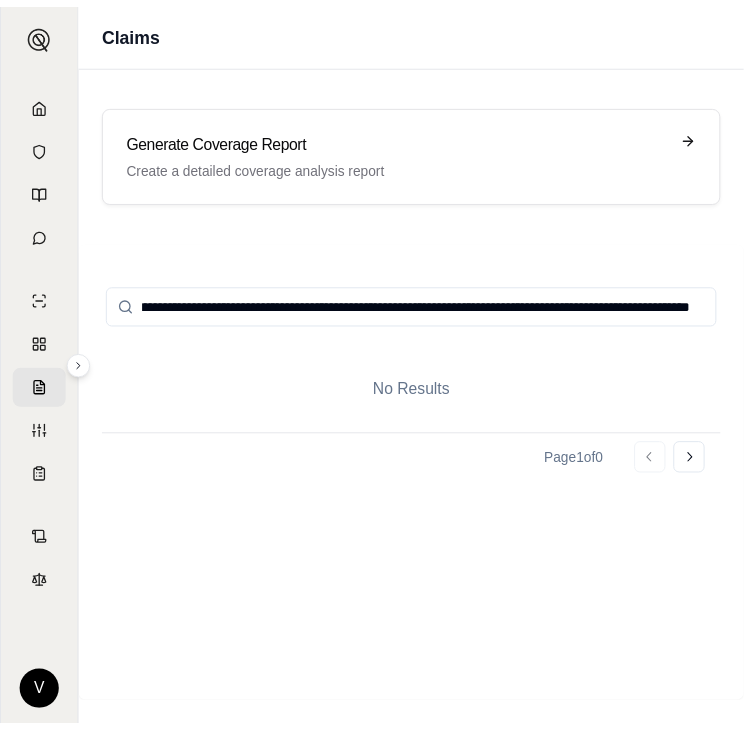 scroll, scrollTop: 0, scrollLeft: 0, axis: both 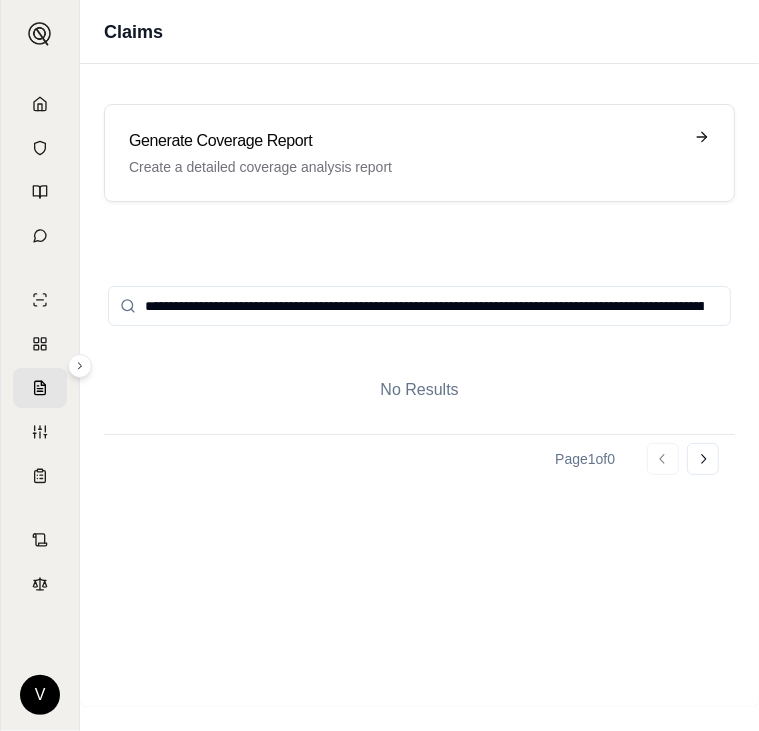click on "**********" at bounding box center [419, 306] 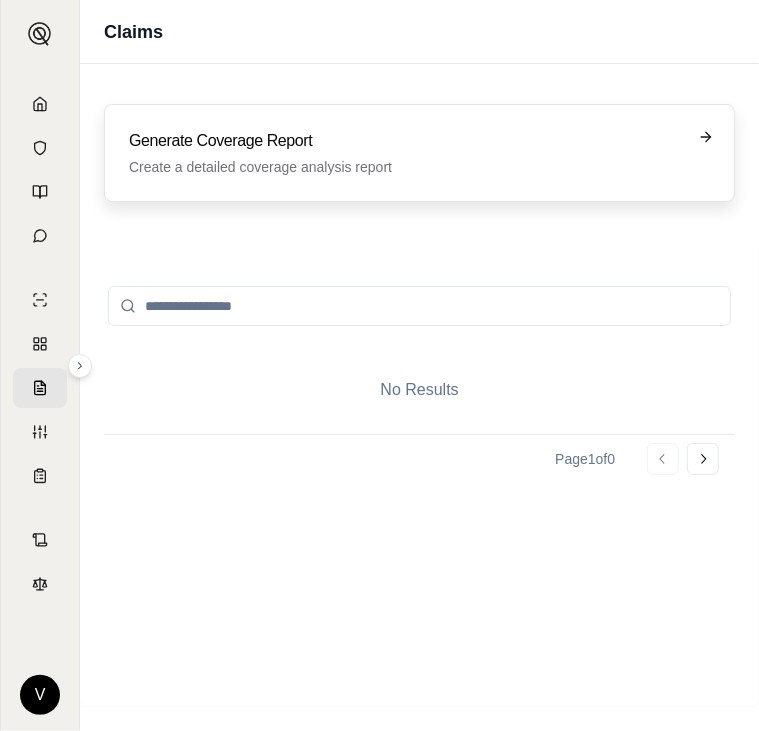 type 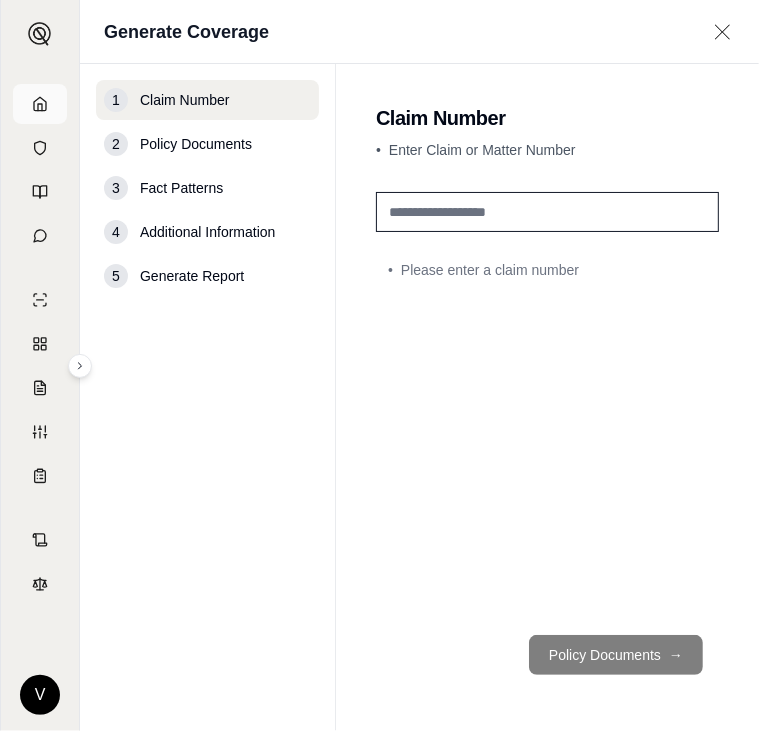 click 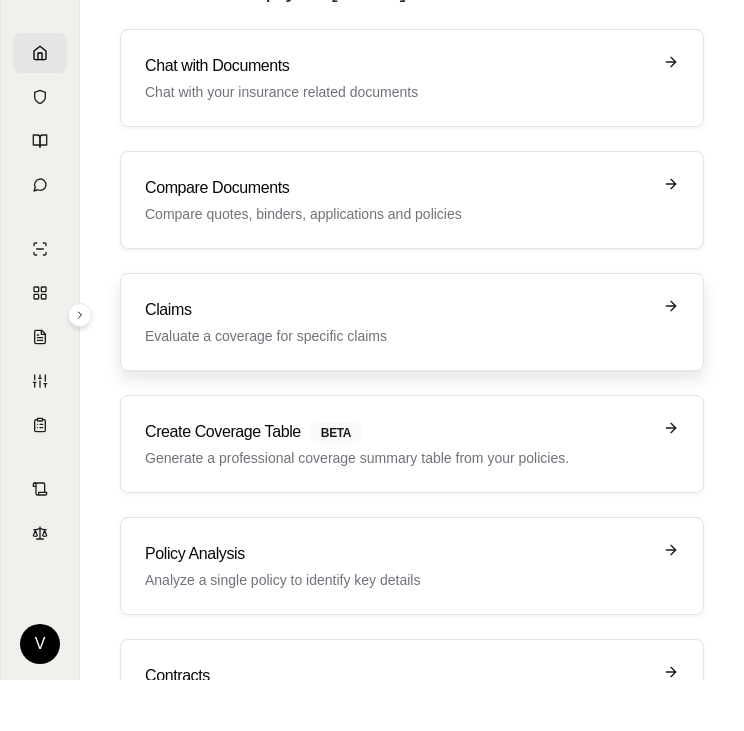 scroll, scrollTop: 100, scrollLeft: 0, axis: vertical 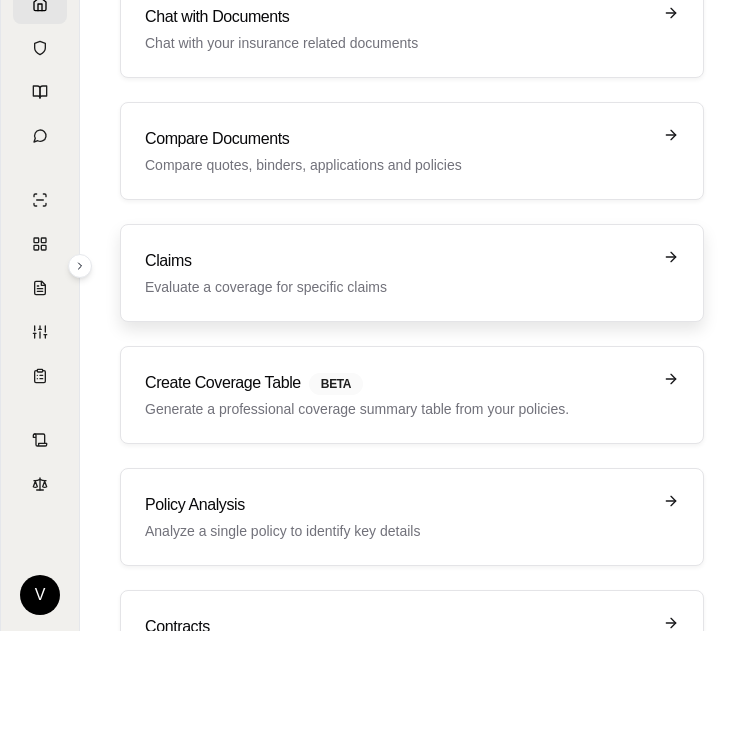 click on "Evaluate a coverage for specific claims" at bounding box center (398, 287) 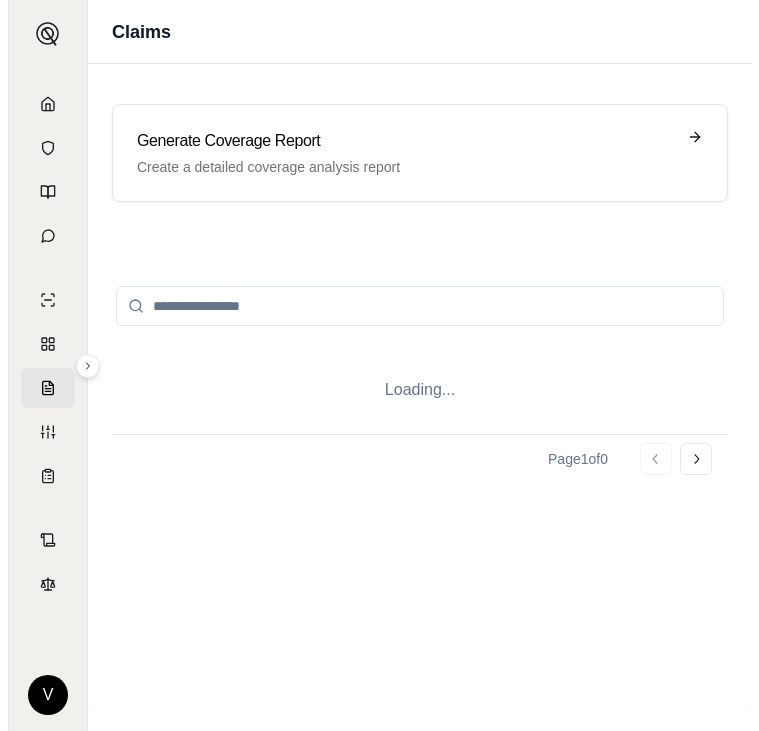 scroll, scrollTop: 0, scrollLeft: 0, axis: both 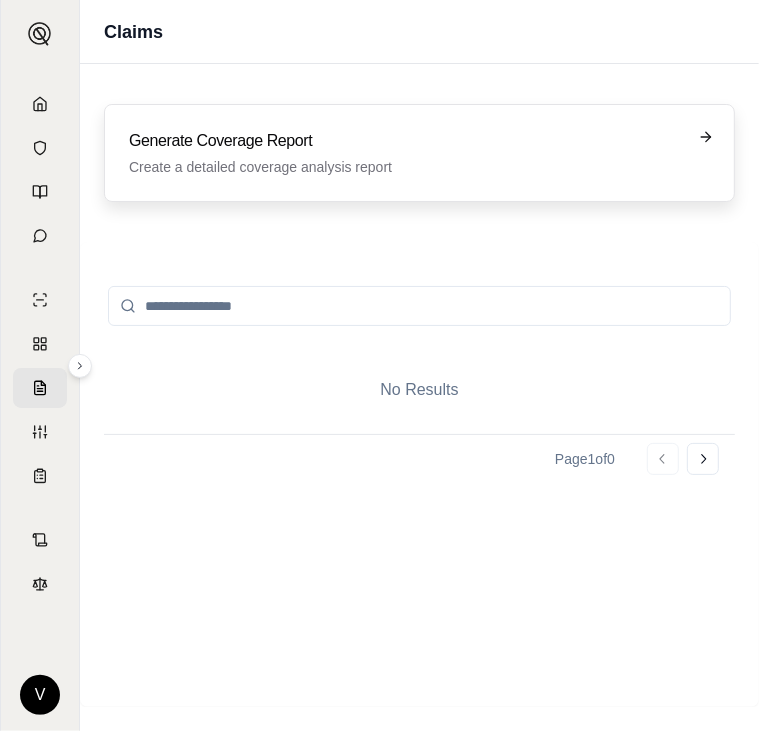 click on "Generate Coverage Report" at bounding box center (405, 141) 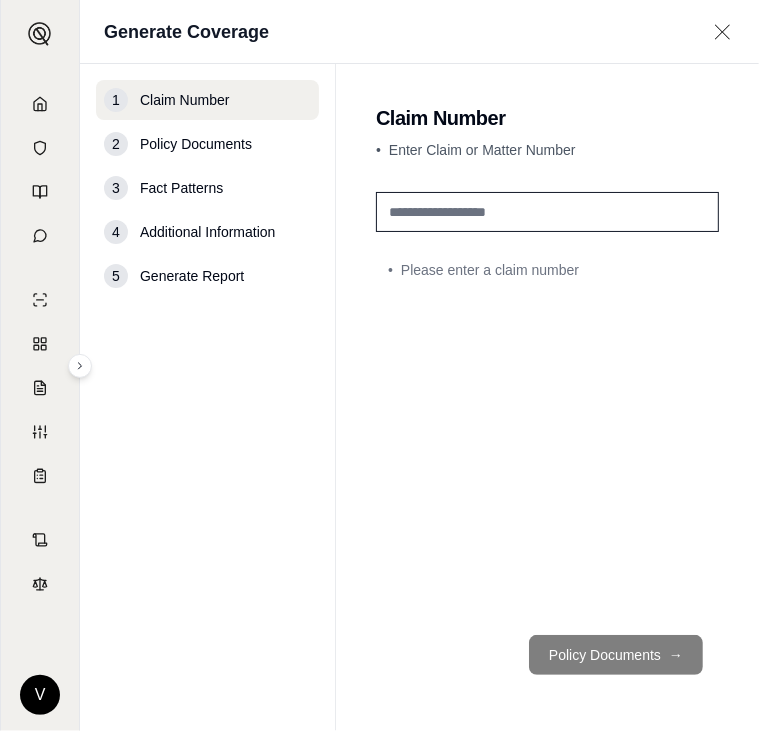 click at bounding box center [547, 212] 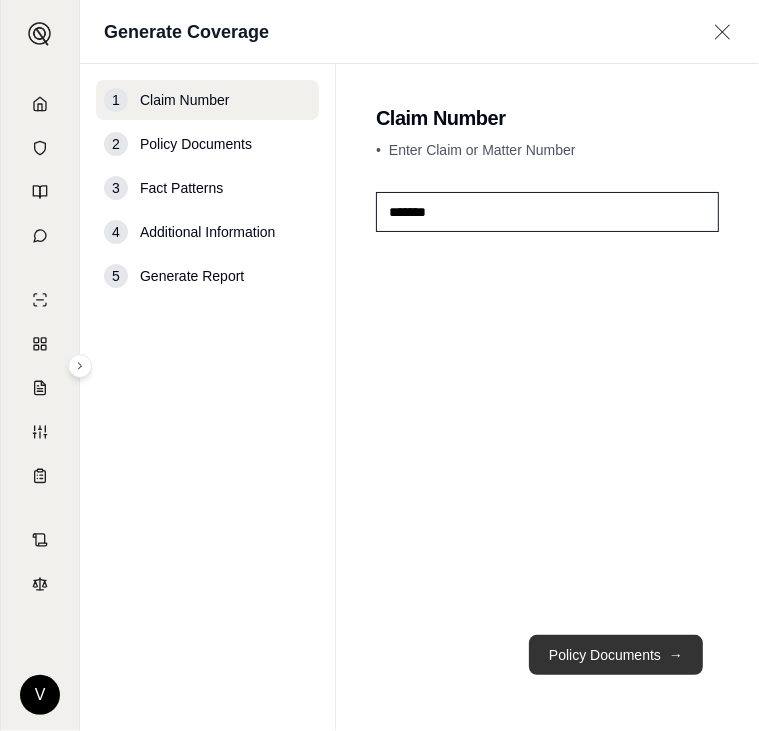 type on "*******" 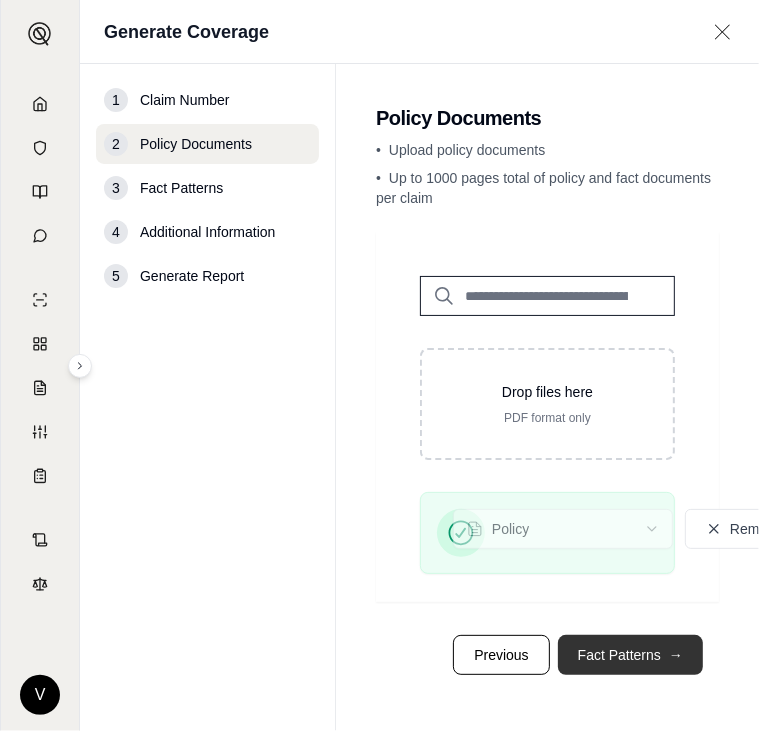 click on "Fact Patterns →" at bounding box center (630, 655) 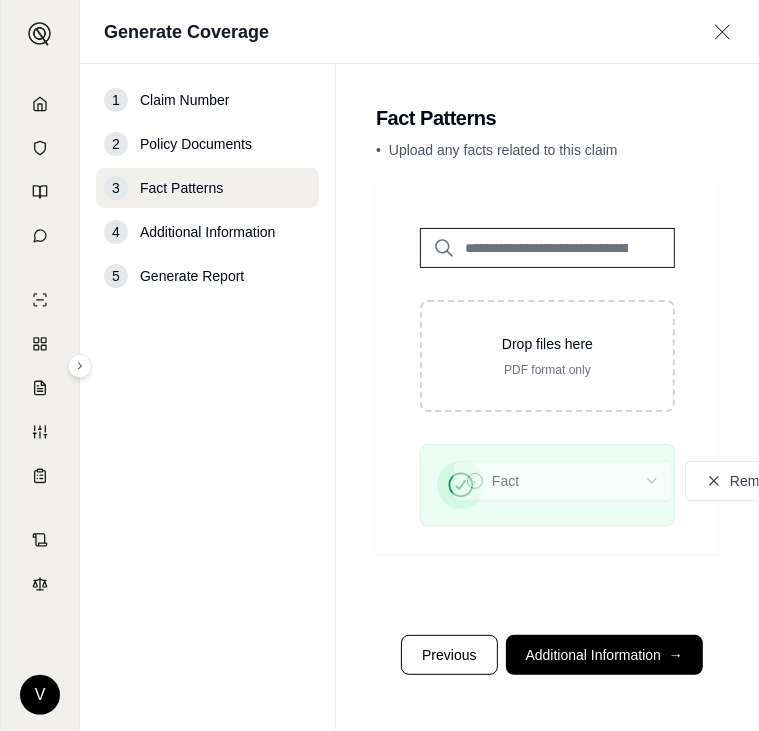 click on "Additional Information" at bounding box center [207, 232] 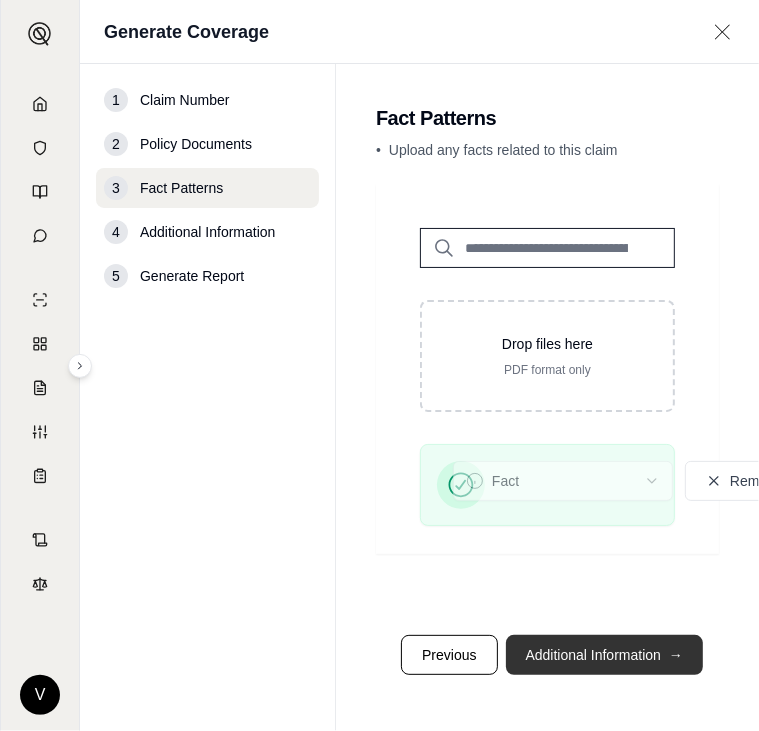 click on "Additional Information →" at bounding box center (604, 655) 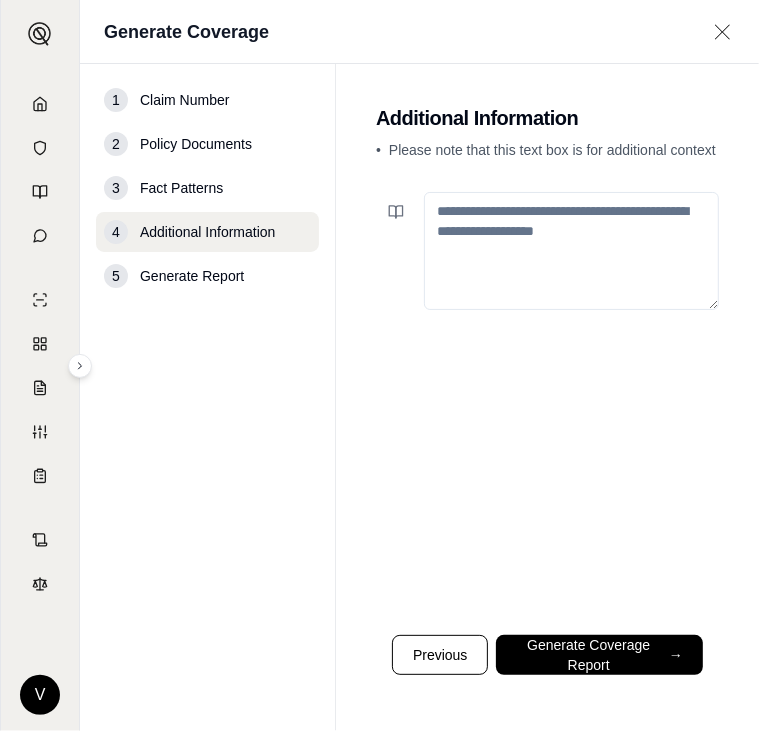 click at bounding box center (571, 251) 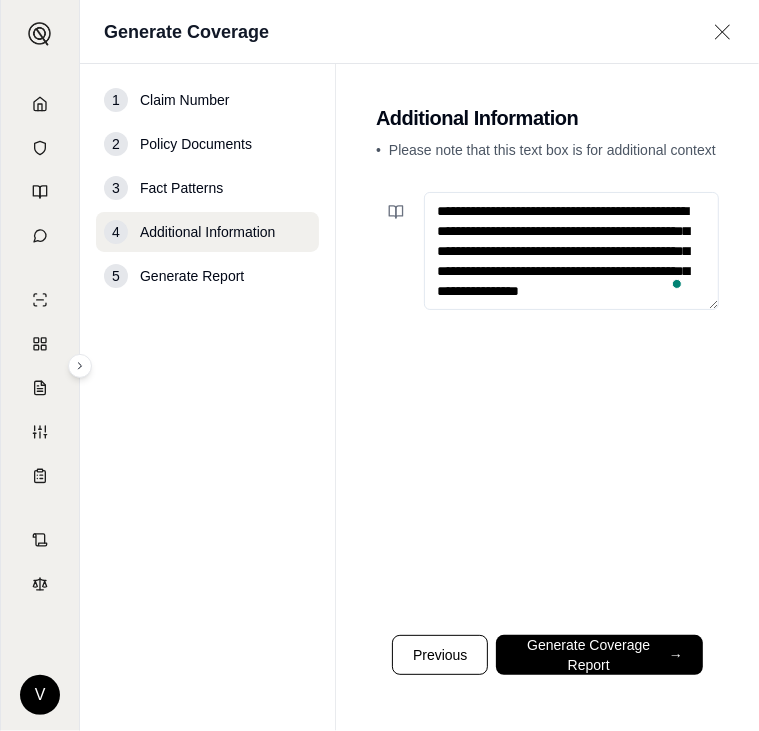scroll, scrollTop: 9, scrollLeft: 0, axis: vertical 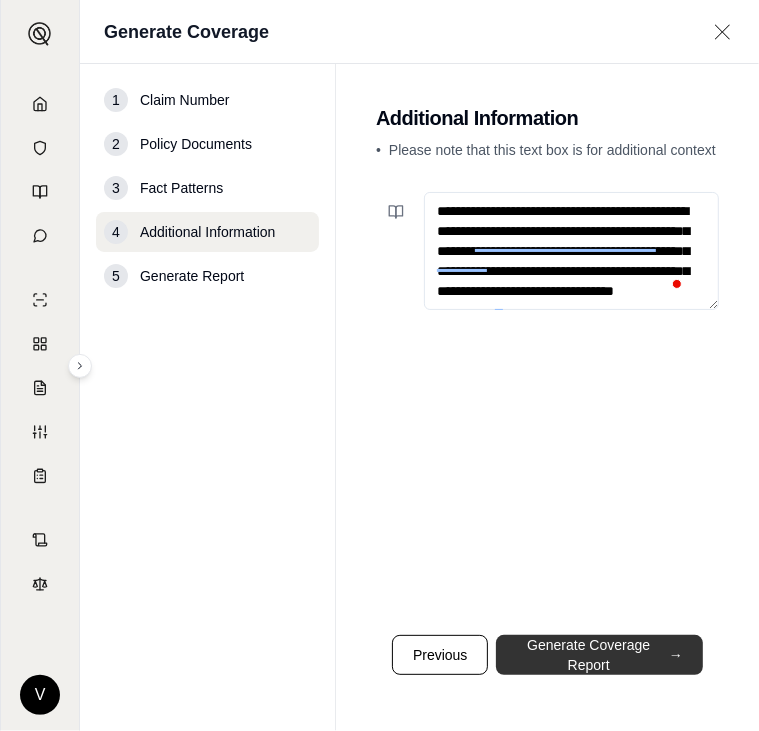 type on "**********" 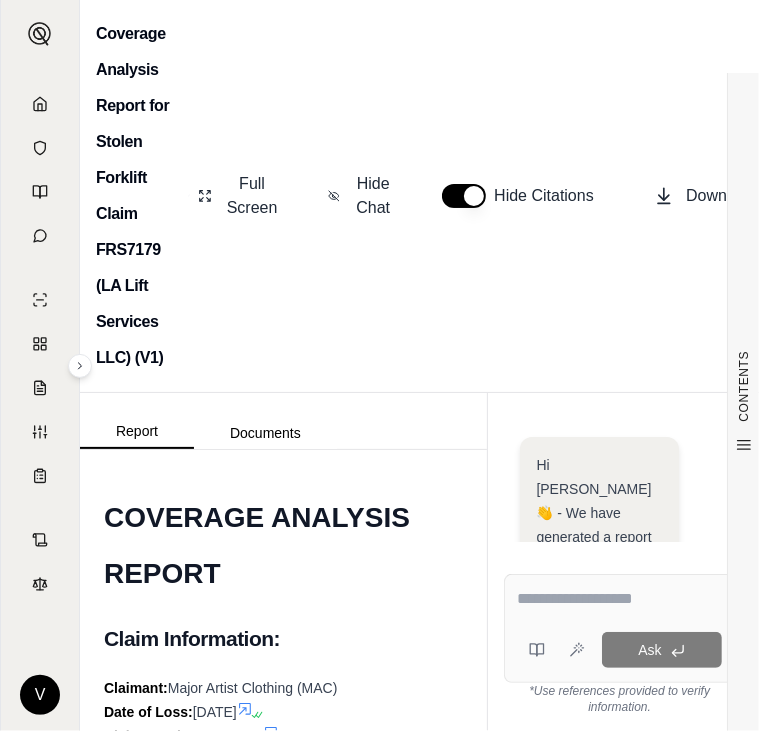 scroll, scrollTop: 1517, scrollLeft: 0, axis: vertical 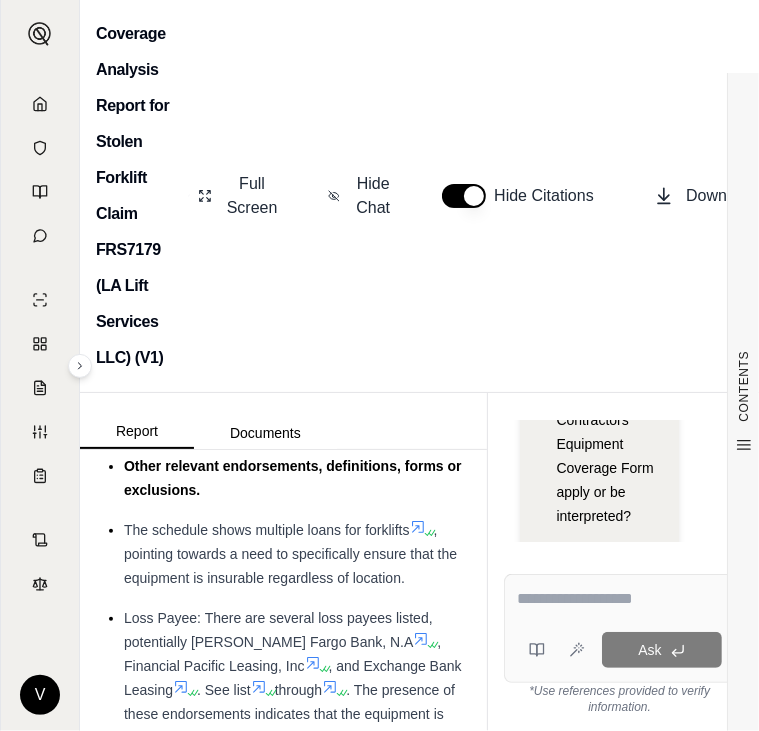 drag, startPoint x: 365, startPoint y: 637, endPoint x: 128, endPoint y: 540, distance: 256.08203 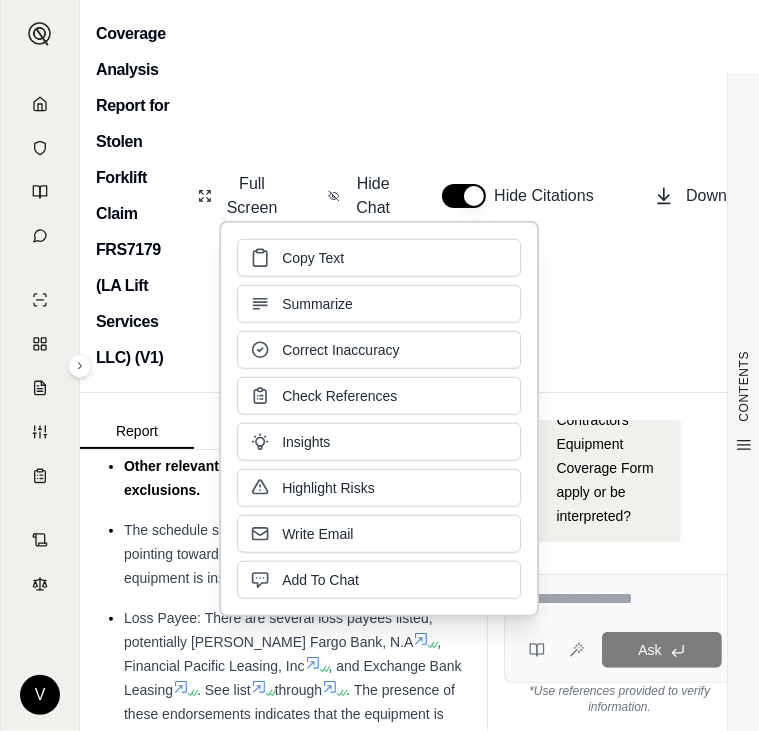 drag, startPoint x: 304, startPoint y: 604, endPoint x: 195, endPoint y: 610, distance: 109.165016 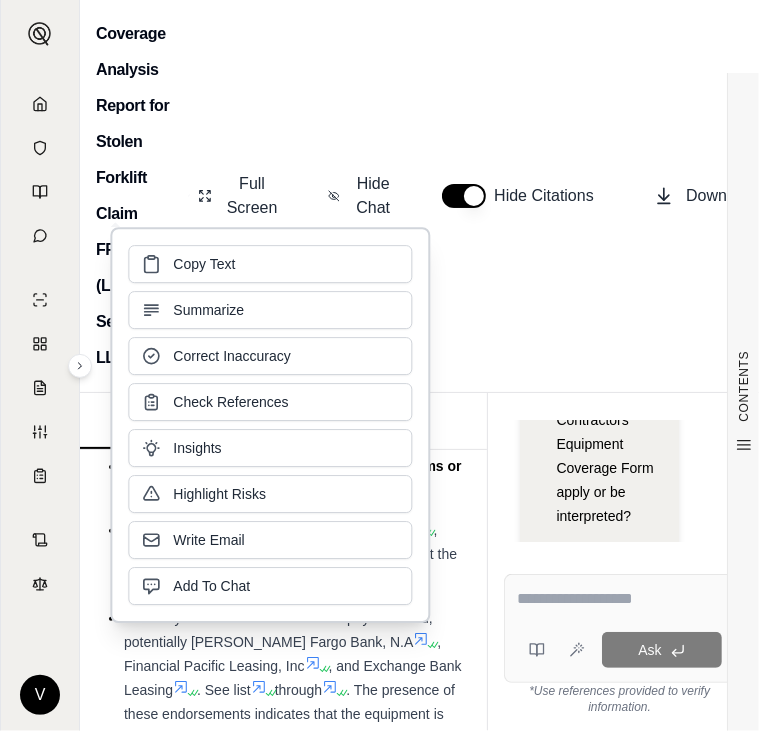 scroll, scrollTop: 8600, scrollLeft: 0, axis: vertical 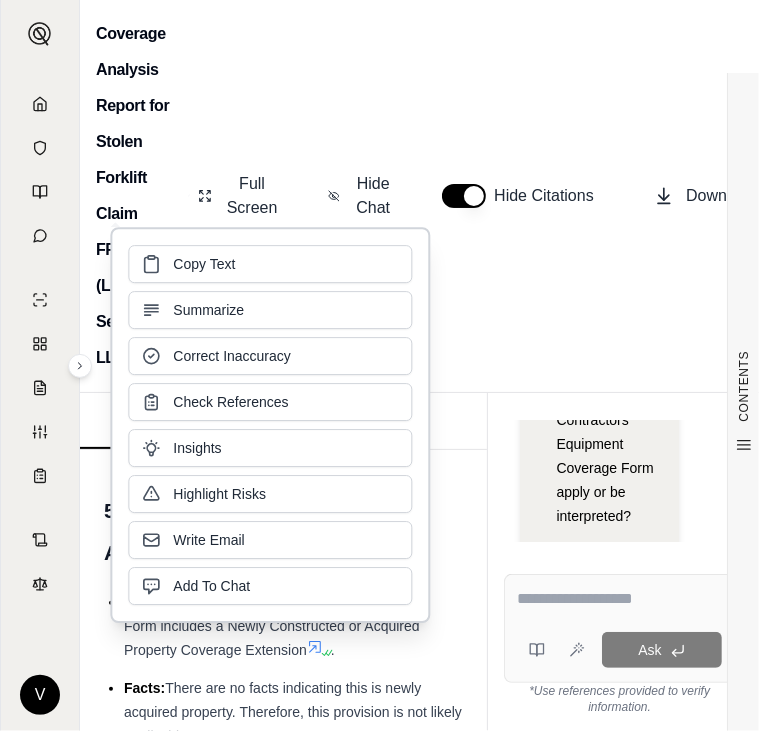 click on "Loss Payee: There are several loss payees listed, potentially Wells Fargo Bank, N.A  , Financial Pacific Leasing, Inc  , and Exchange Bank Leasing  . See list   through  . The presence of these endorsements indicates that the equipment is regularly the subject of financial agreements that would require insurance." at bounding box center [293, 390] 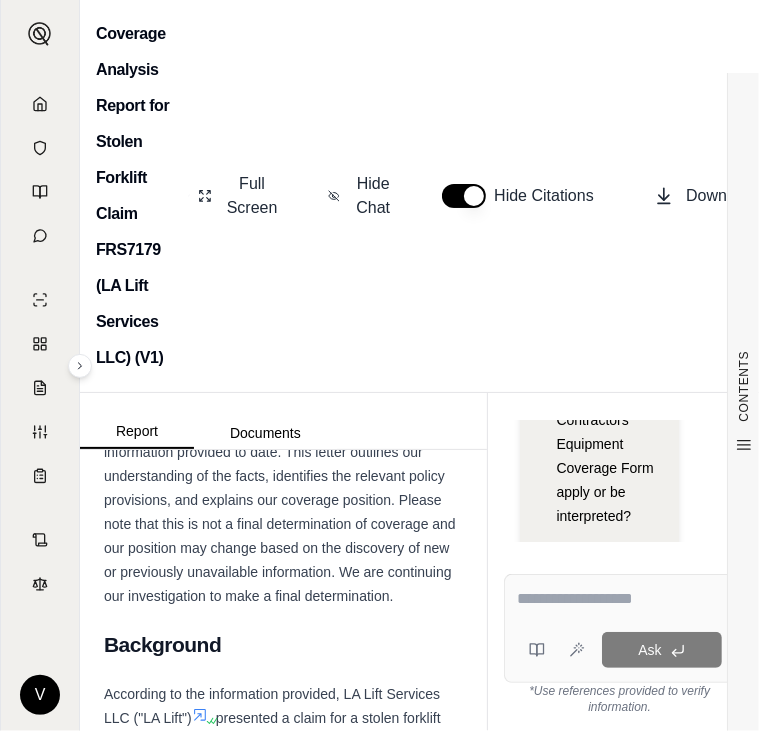 scroll, scrollTop: 12400, scrollLeft: 0, axis: vertical 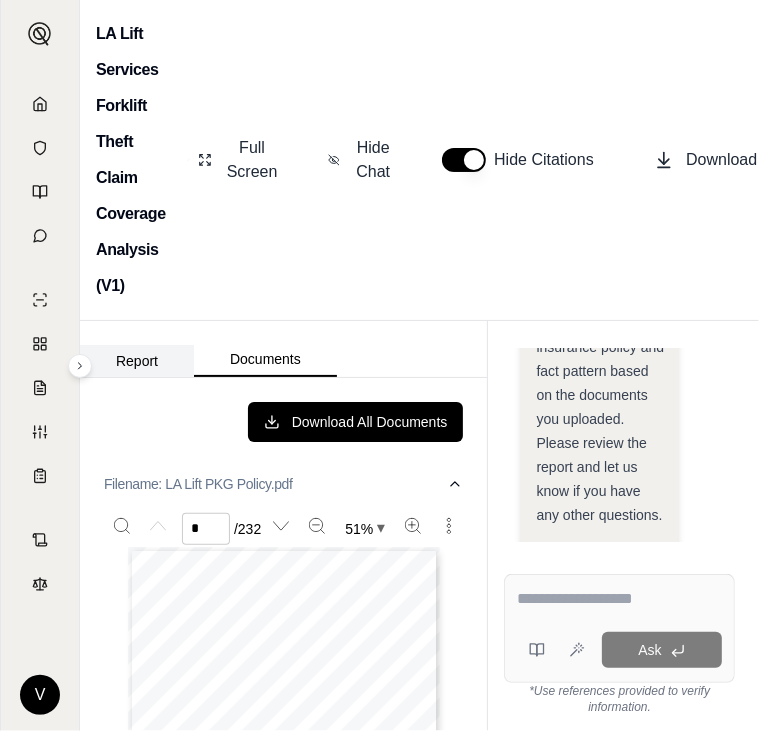 click on "Report" at bounding box center [137, 361] 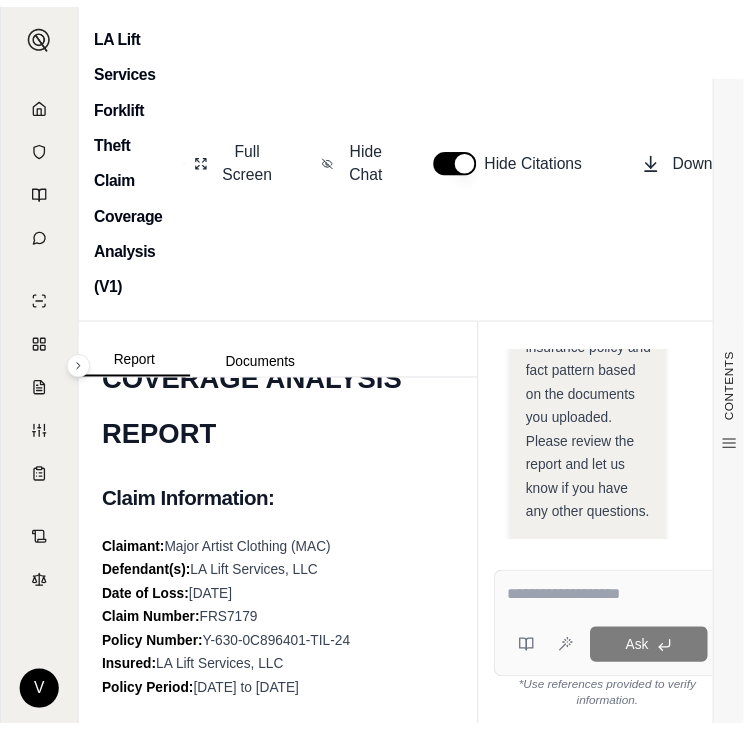 scroll, scrollTop: 100, scrollLeft: 0, axis: vertical 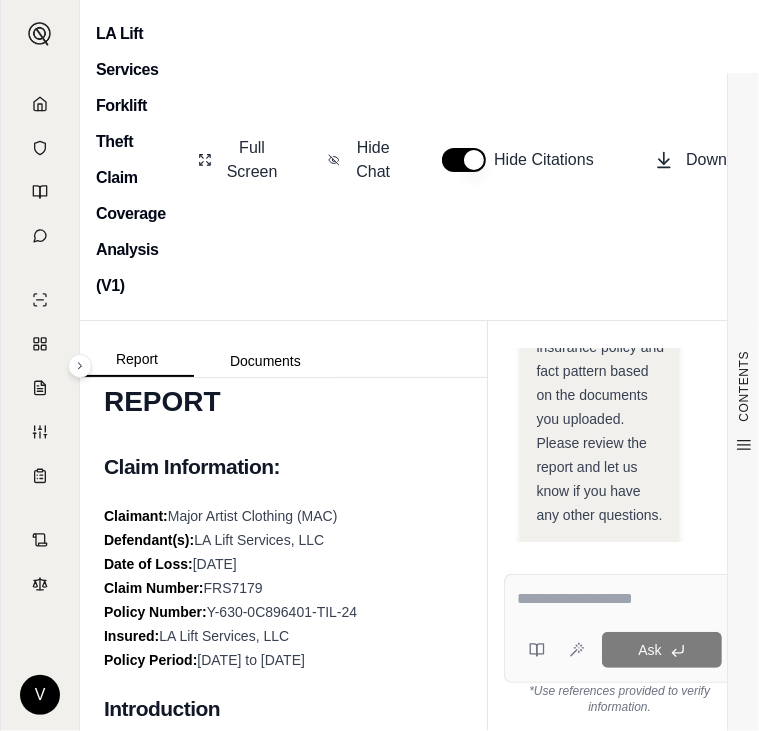 drag, startPoint x: 267, startPoint y: 589, endPoint x: 207, endPoint y: 589, distance: 60 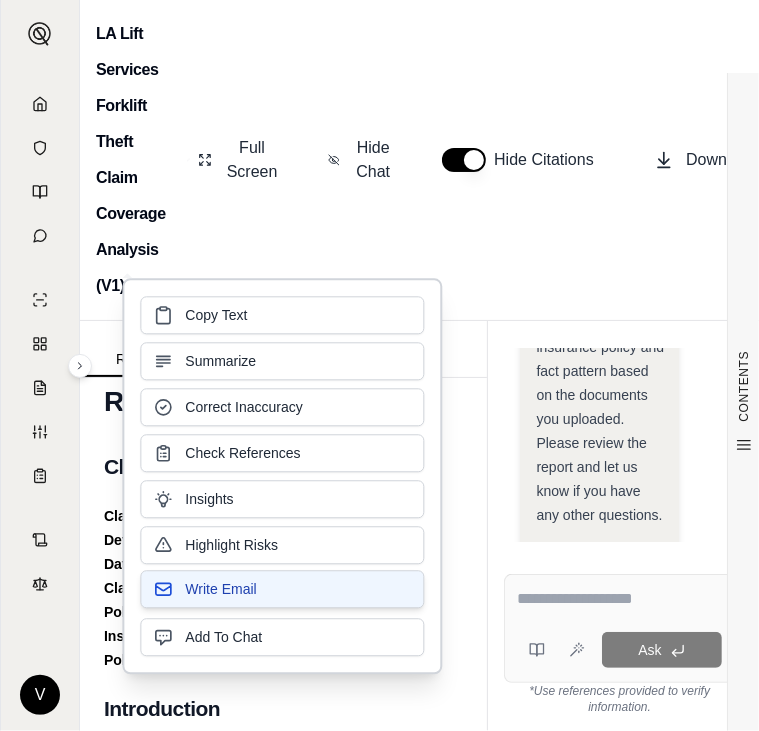 type 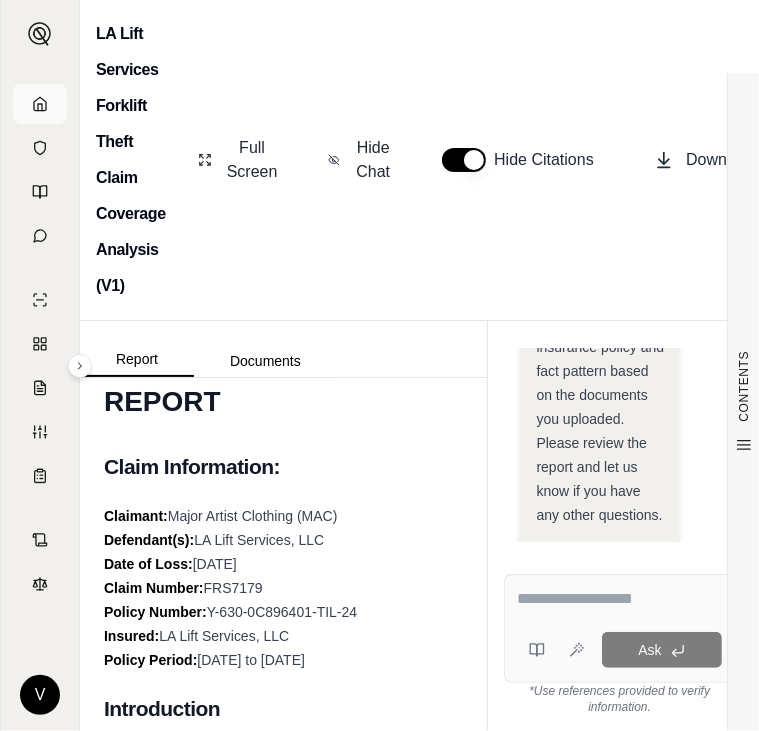 click 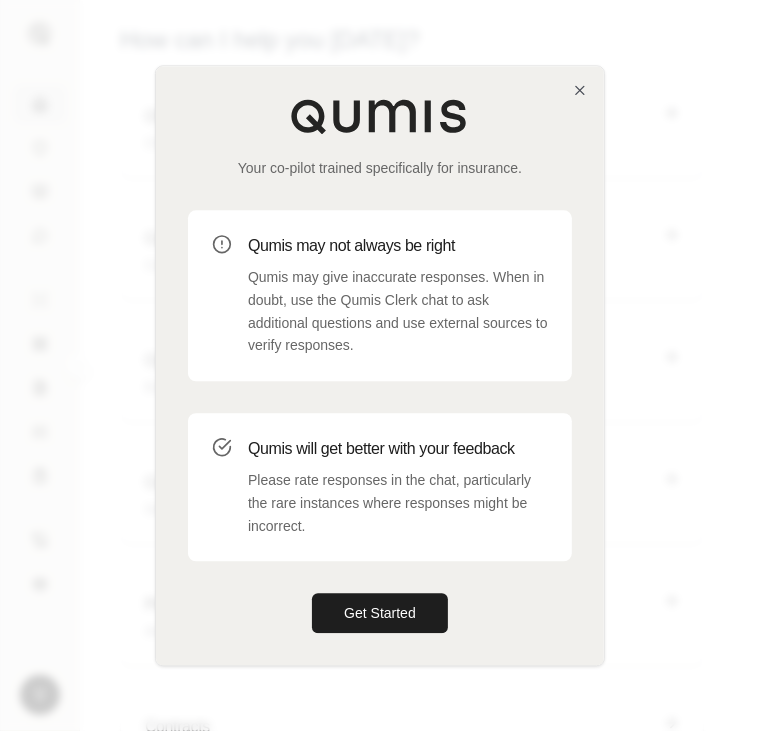 click on "Your co-pilot trained specifically for insurance. Qumis may not always be right Qumis may give inaccurate responses. When in doubt, use the Qumis Clerk chat to ask additional questions and use external sources to verify responses. Qumis will get better with your feedback Please rate responses in the chat, particularly the rare instances where responses might be incorrect. Get Started" at bounding box center [380, 365] 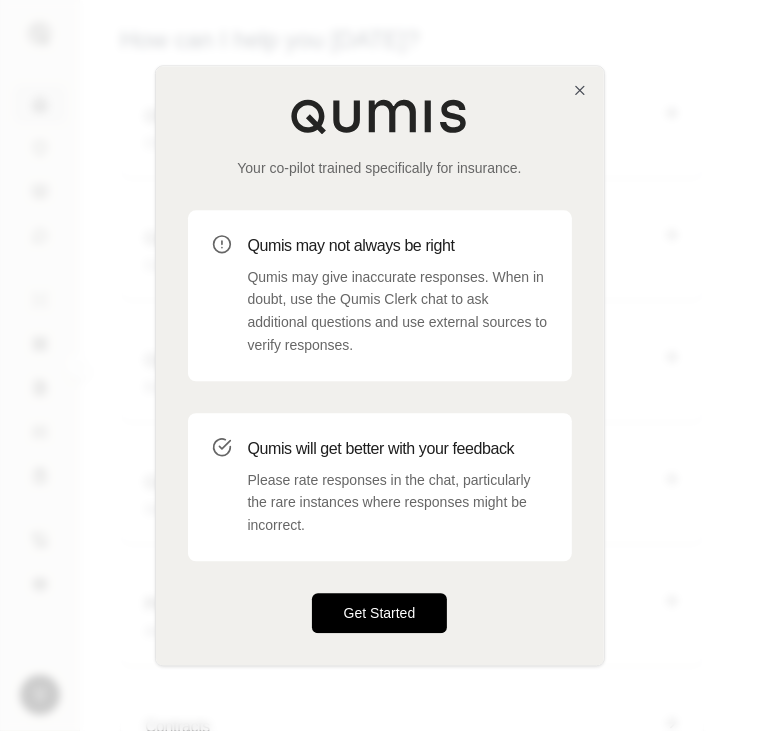 click on "Get Started" at bounding box center (380, 613) 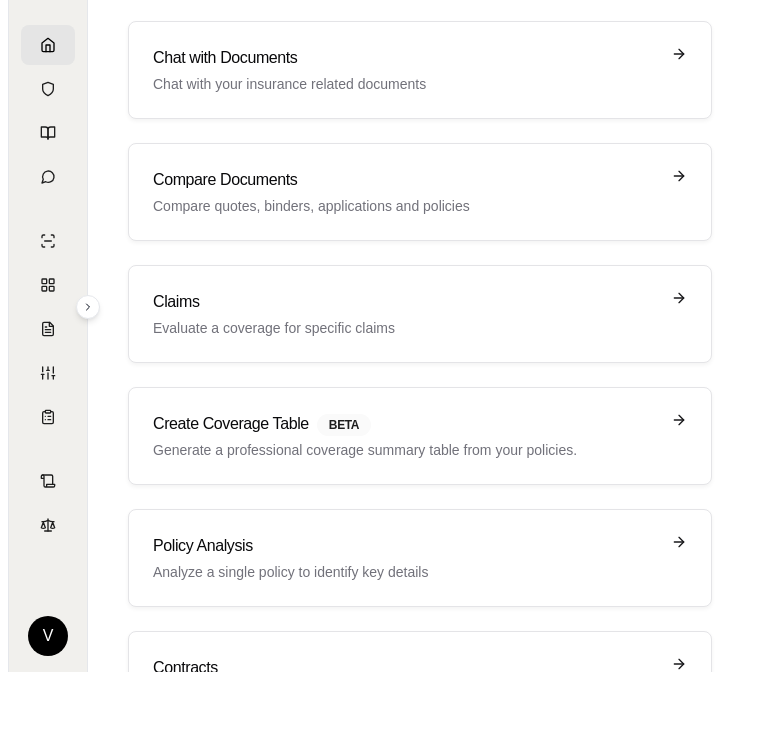 scroll, scrollTop: 0, scrollLeft: 0, axis: both 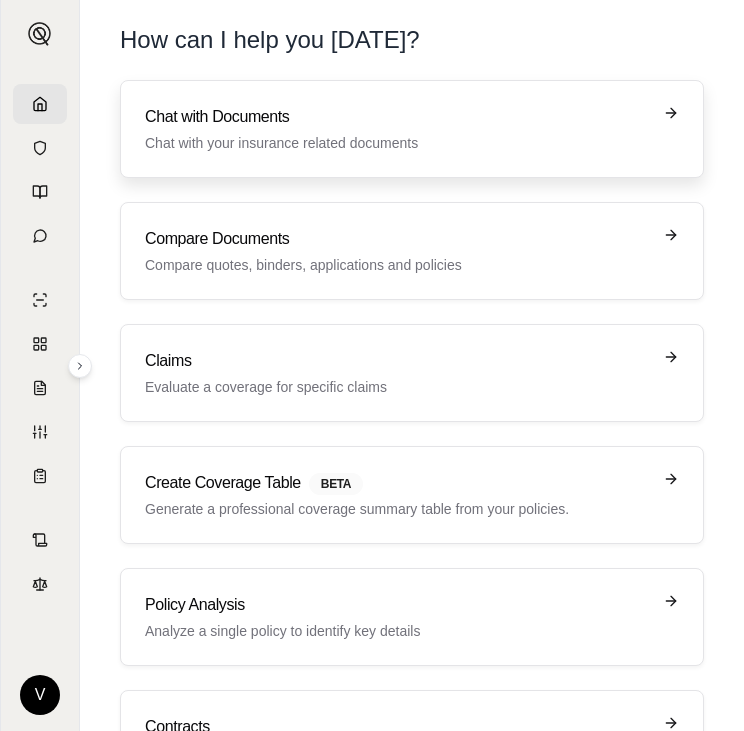 click on "Chat with Documents Chat with your insurance related documents" at bounding box center (398, 129) 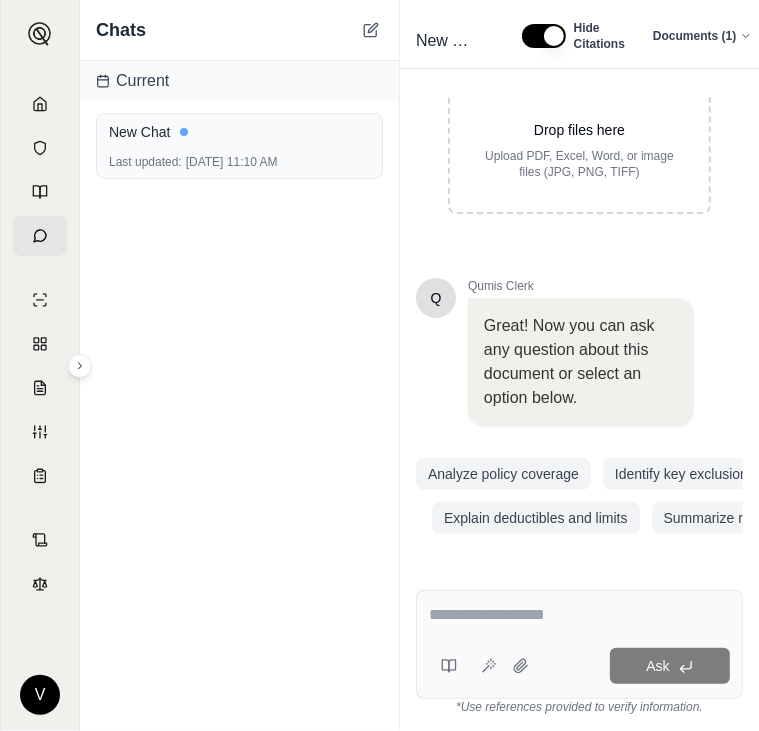 scroll, scrollTop: 443, scrollLeft: 0, axis: vertical 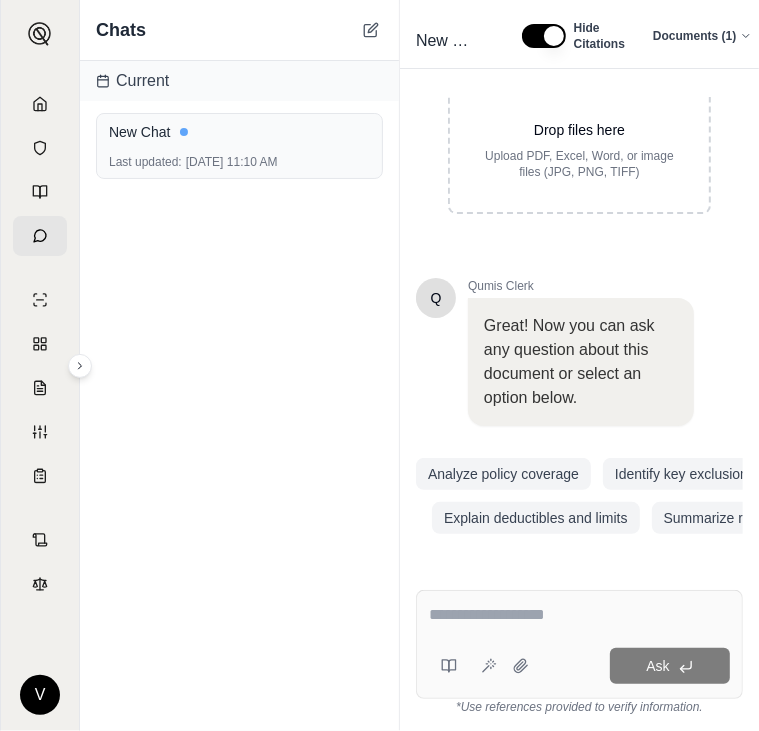 click on "Ask" at bounding box center (579, 644) 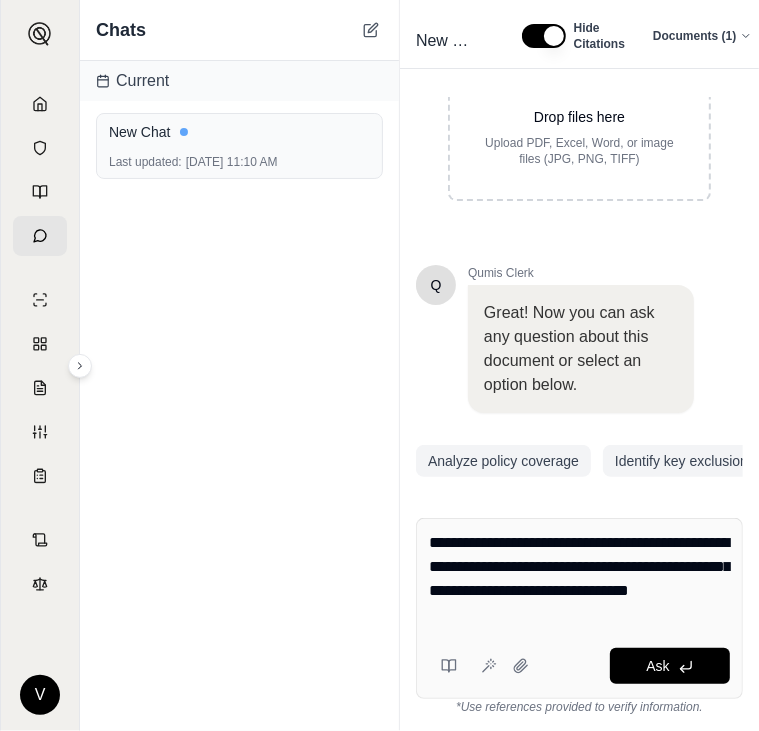 type on "**********" 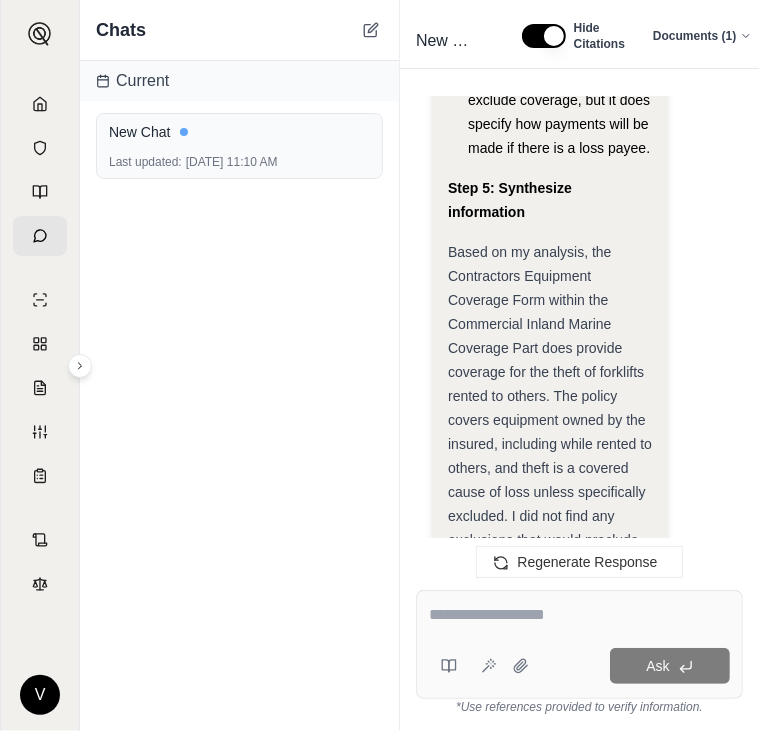 scroll, scrollTop: 5213, scrollLeft: 0, axis: vertical 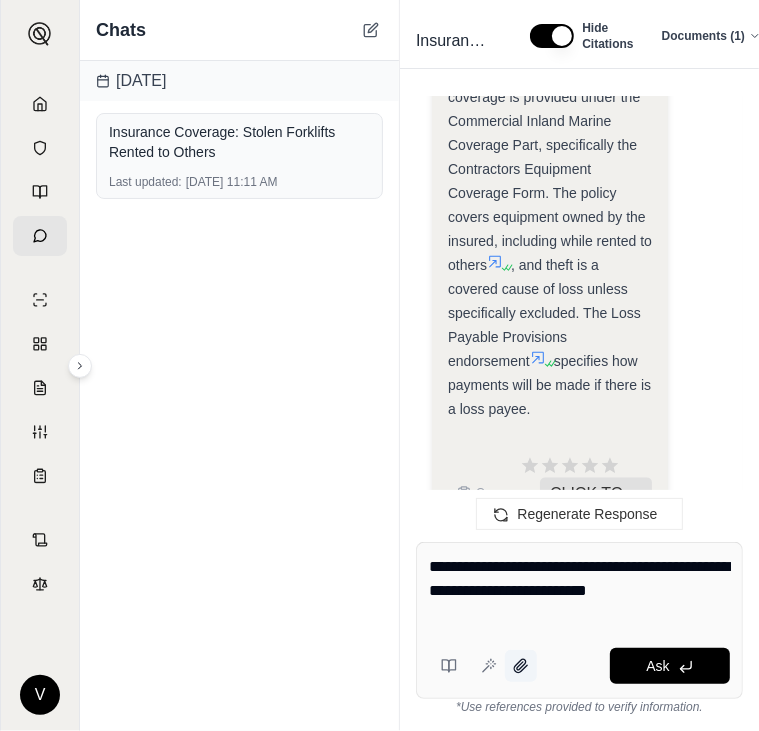 type on "**********" 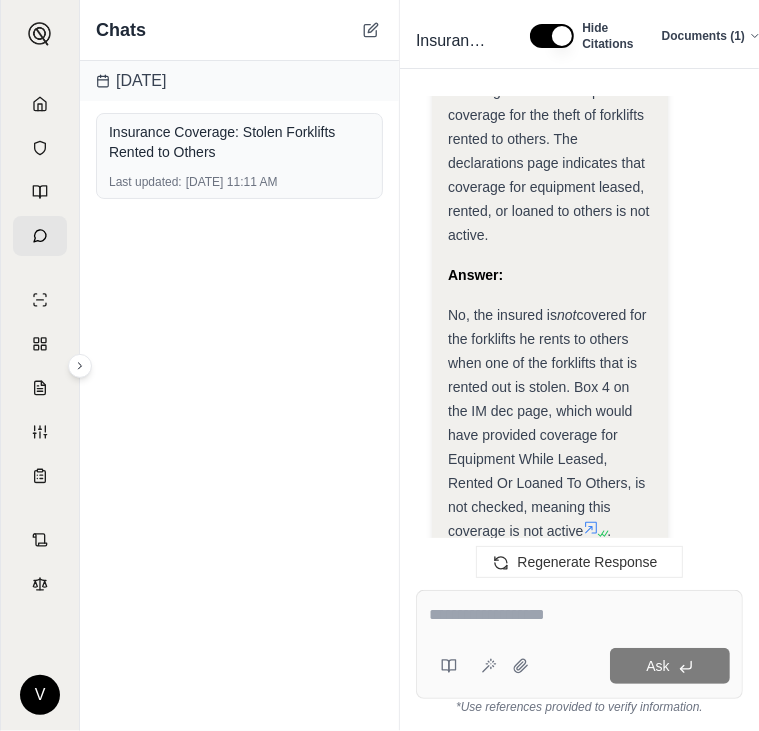 scroll, scrollTop: 8640, scrollLeft: 0, axis: vertical 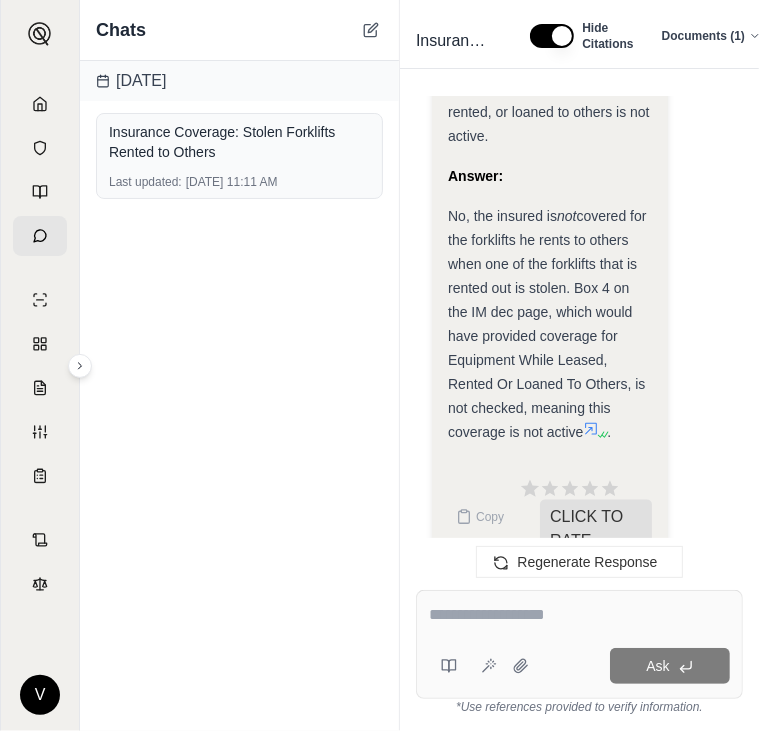 click 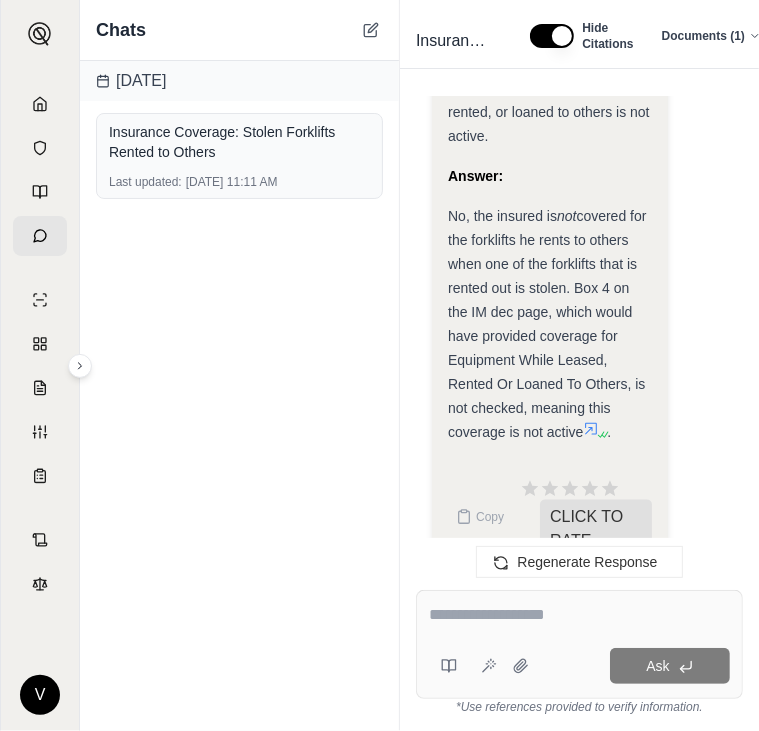 scroll, scrollTop: 8838, scrollLeft: 0, axis: vertical 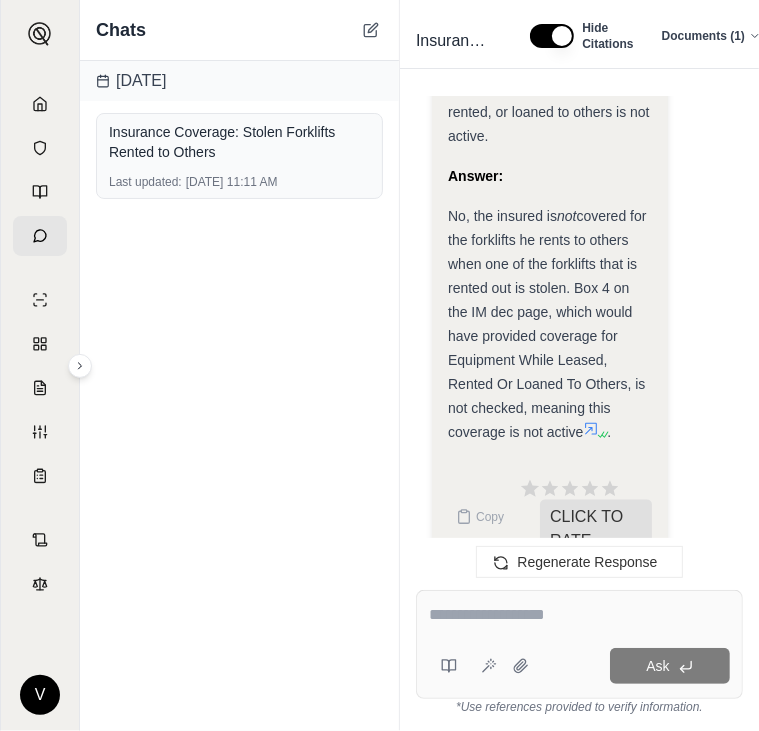 click 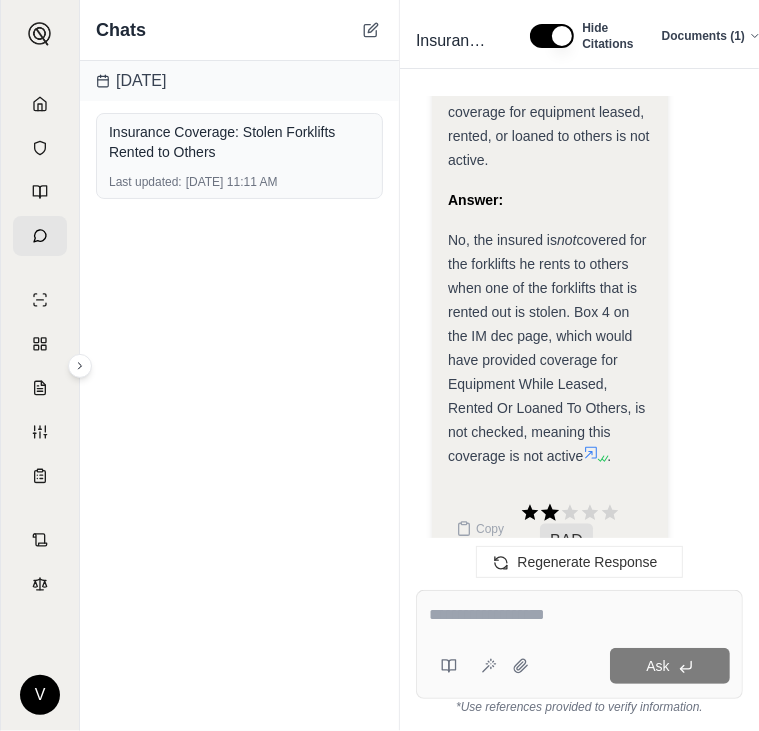 scroll, scrollTop: 8814, scrollLeft: 0, axis: vertical 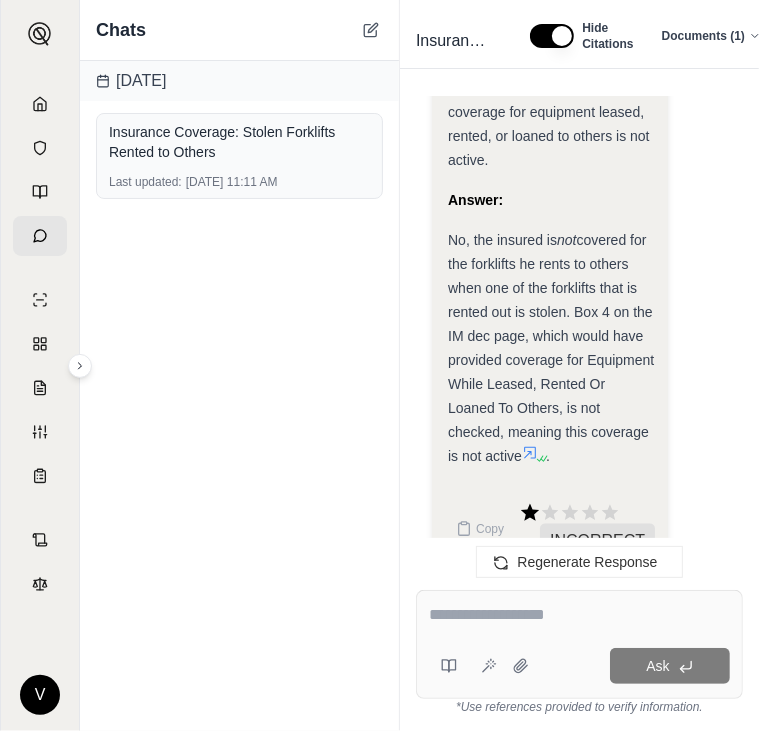 click 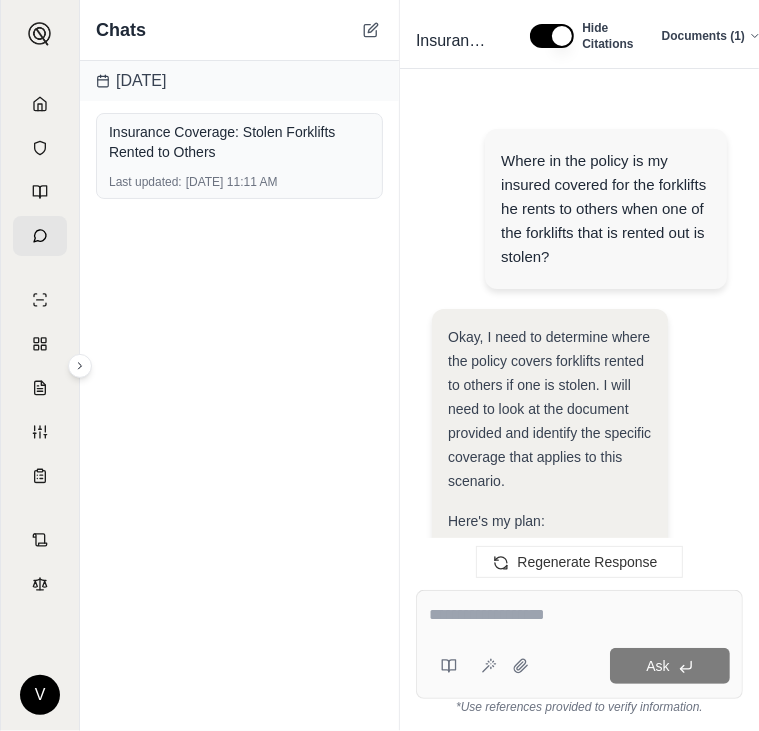scroll, scrollTop: 8979, scrollLeft: 0, axis: vertical 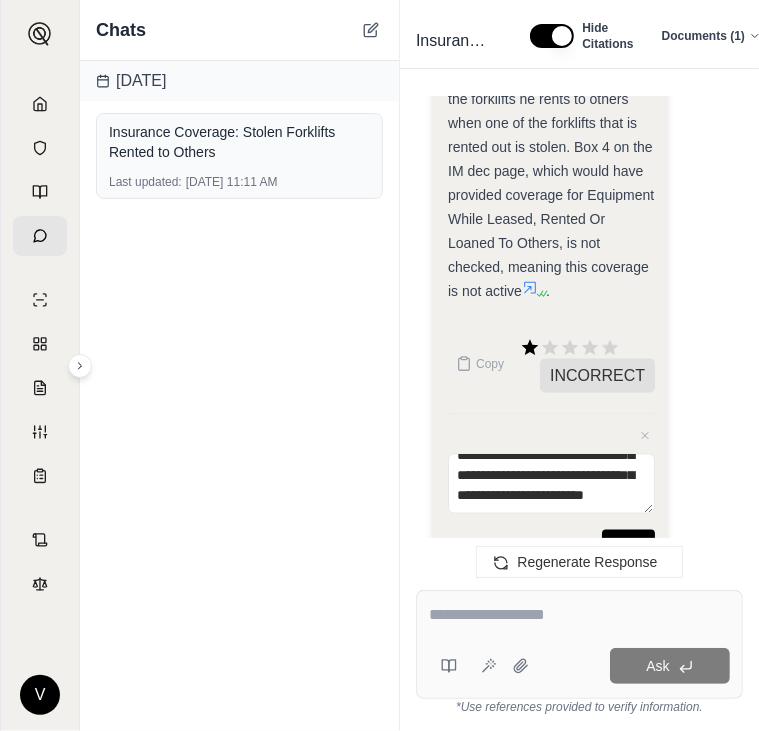 type on "**********" 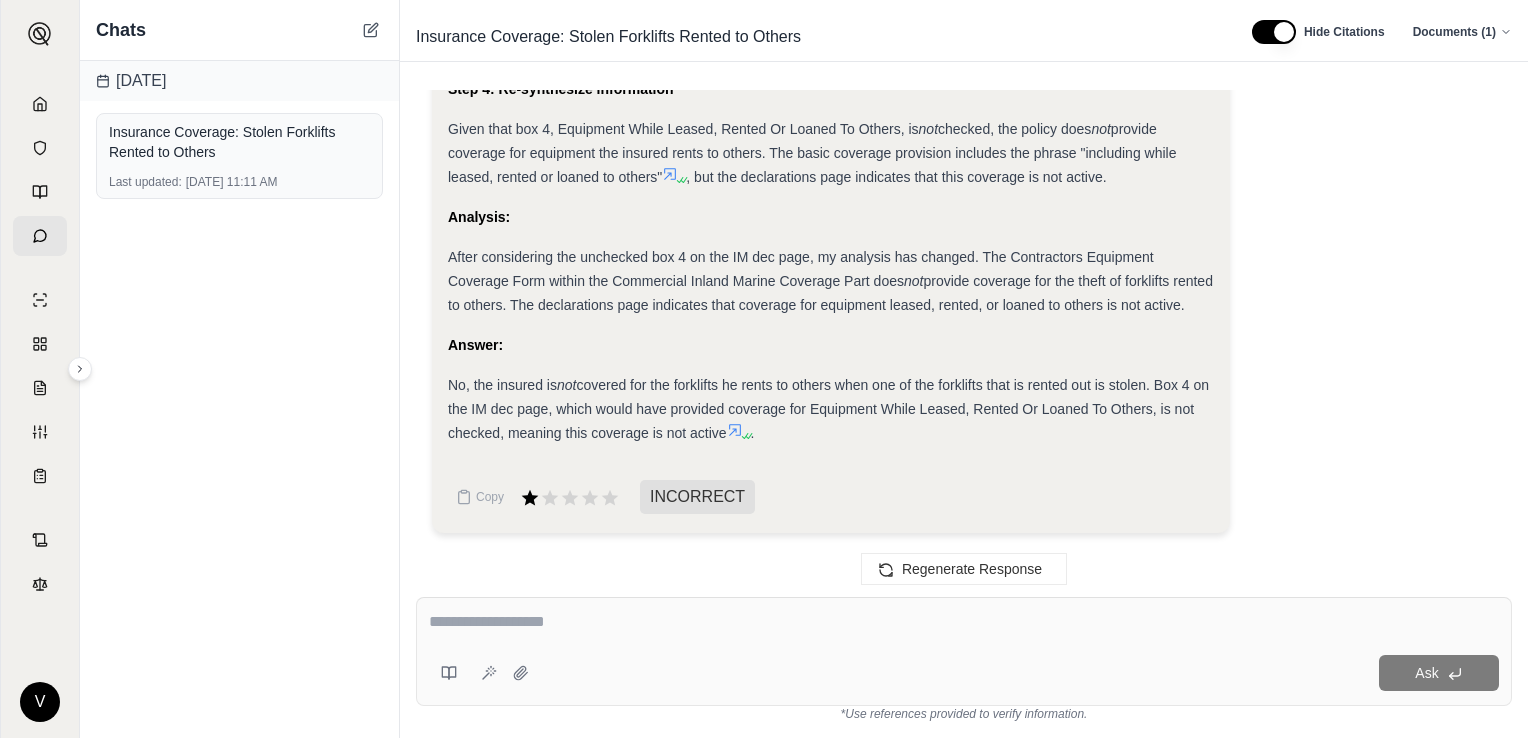 scroll, scrollTop: 3336, scrollLeft: 0, axis: vertical 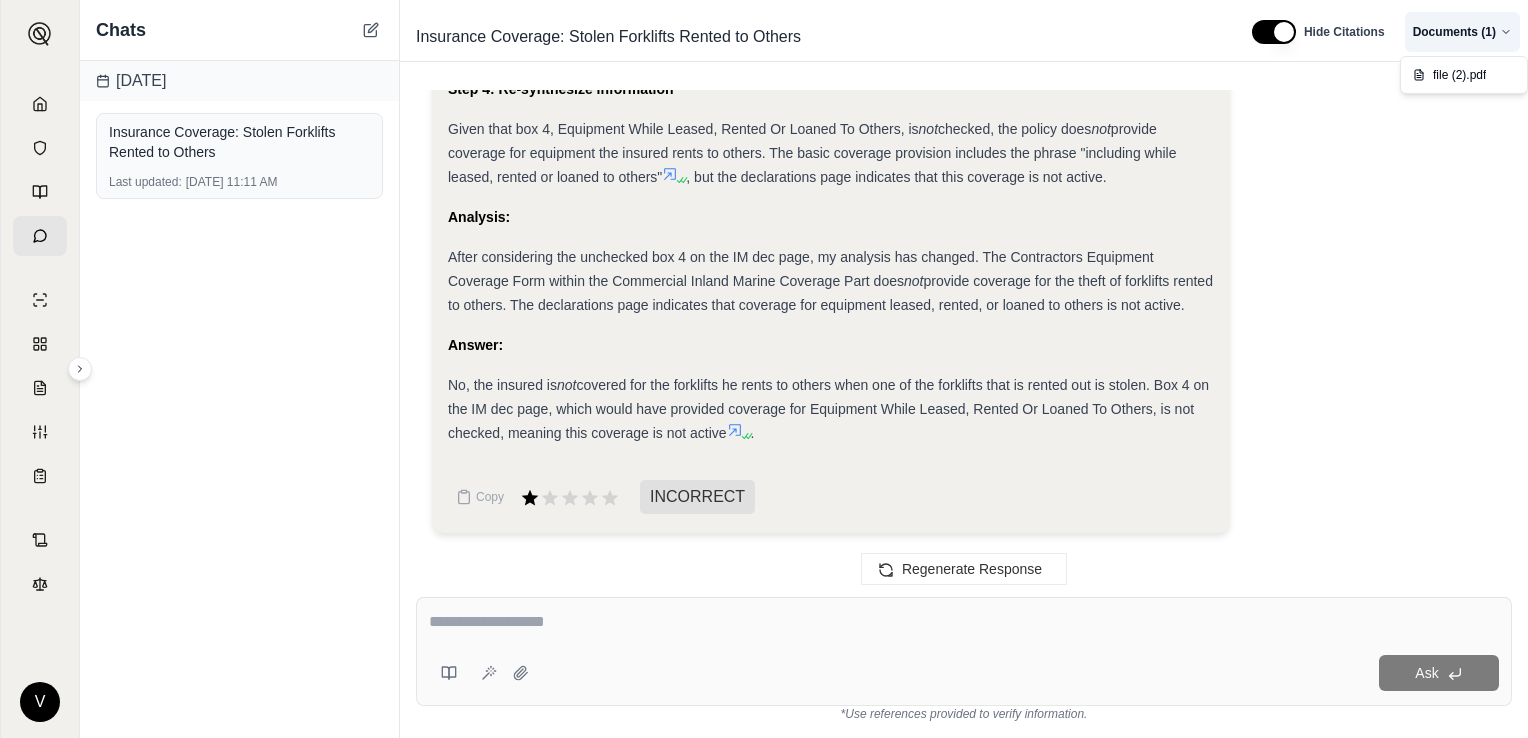 click on "V Chats Today Insurance Coverage: Stolen Forklifts Rented to Others Last updated: Jul 25, 2025, 11:11 AM Insurance Coverage: Stolen Forklifts Rented to Others Hide Citations Documents ( 1 )   Where in the policy is my insured covered for the forklifts he rents to others when one of the forklifts that is rented out is stolen? Okay, I need to determine where the policy covers forklifts rented to others if one is stolen. I will need to look at the document provided and identify the specific coverage that applies to this scenario.
Here's my plan:
Identify the policy type:  Determine the type of policy and the relevant coverage parts.
Analyze the coverage forms:  Examine the coverage forms for provisions related to rented equipment and theft.
Review exclusions:  Check for any exclusions that might apply to theft of rented equipment.
Check endorsements:  Look for any endorsements that modify the coverage related to rented equipment or theft.
Synthesize information:" at bounding box center [764, 369] 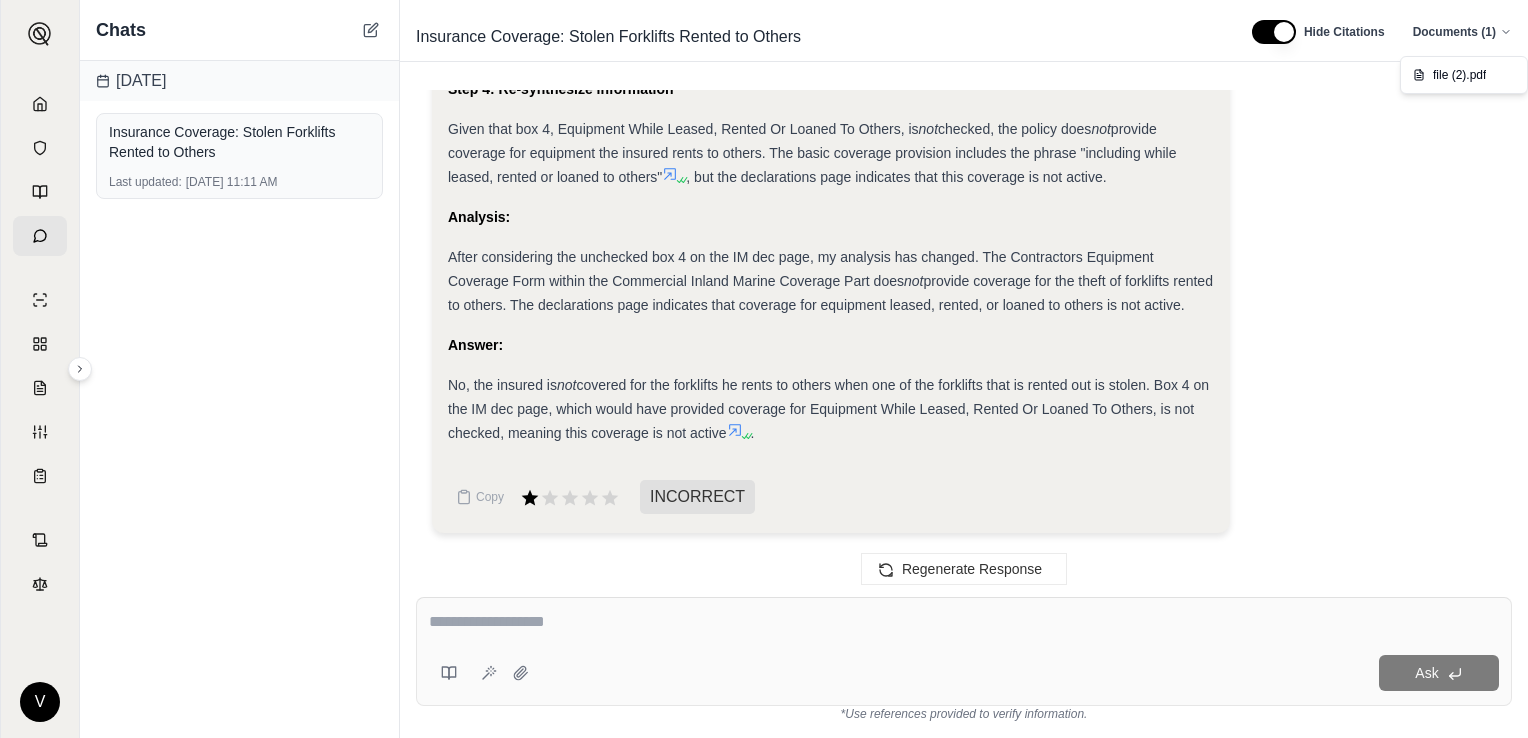 click on "V Chats Today Insurance Coverage: Stolen Forklifts Rented to Others Last updated: Jul 25, 2025, 11:11 AM Insurance Coverage: Stolen Forklifts Rented to Others Hide Citations Documents ( 1 )   Where in the policy is my insured covered for the forklifts he rents to others when one of the forklifts that is rented out is stolen? Okay, I need to determine where the policy covers forklifts rented to others if one is stolen. I will need to look at the document provided and identify the specific coverage that applies to this scenario.
Here's my plan:
Identify the policy type:  Determine the type of policy and the relevant coverage parts.
Analyze the coverage forms:  Examine the coverage forms for provisions related to rented equipment and theft.
Review exclusions:  Check for any exclusions that might apply to theft of rented equipment.
Check endorsements:  Look for any endorsements that modify the coverage related to rented equipment or theft.
Synthesize information:" at bounding box center [764, 369] 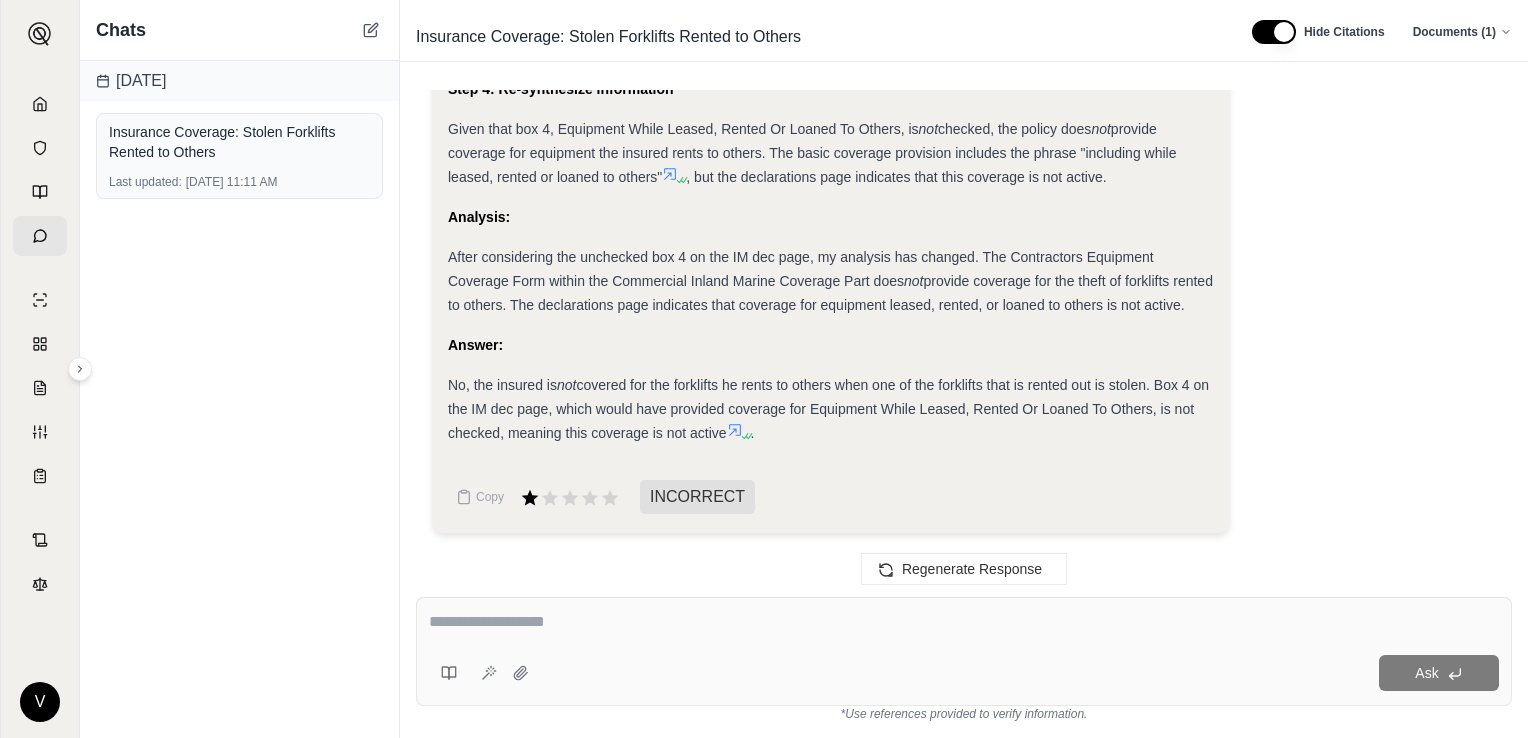 drag, startPoint x: 226, startPoint y: 139, endPoint x: 183, endPoint y: 306, distance: 172.4471 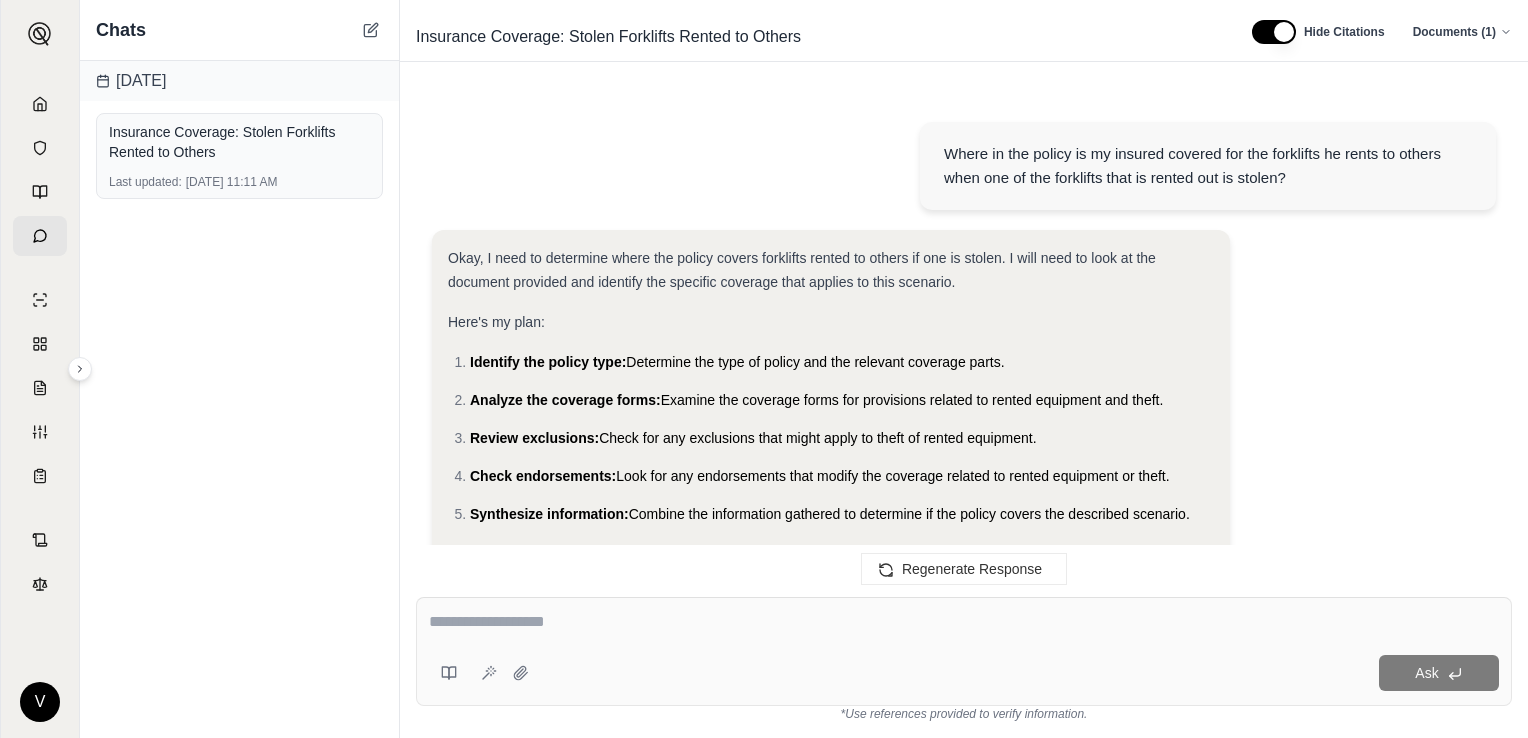 scroll, scrollTop: 3336, scrollLeft: 0, axis: vertical 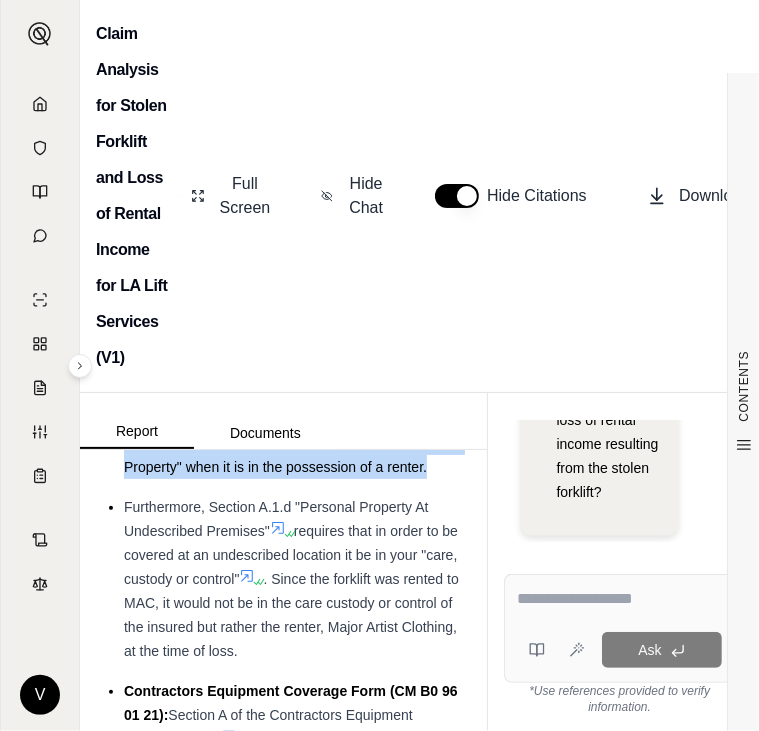 drag, startPoint x: 372, startPoint y: 684, endPoint x: 123, endPoint y: 546, distance: 284.68402 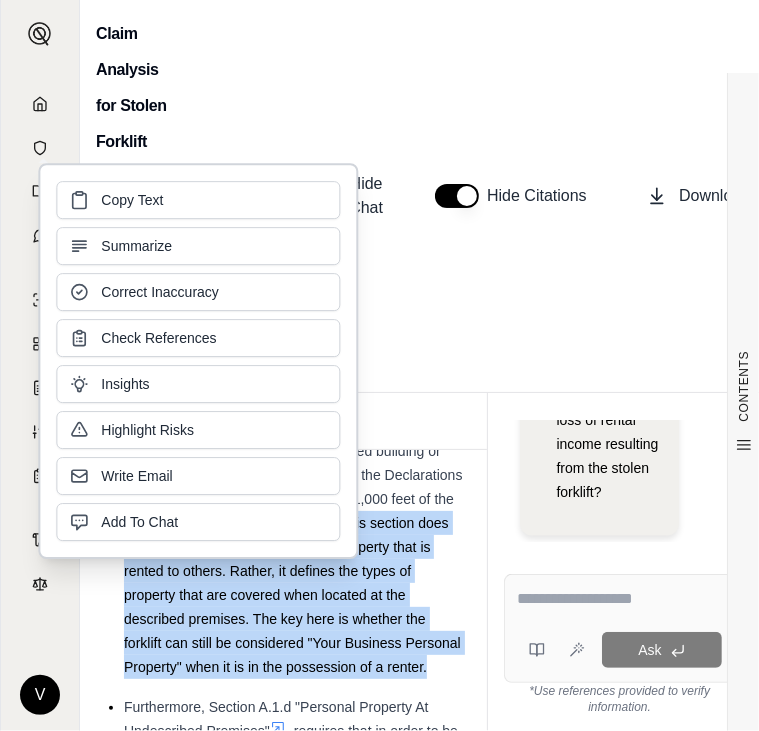 scroll, scrollTop: 6700, scrollLeft: 0, axis: vertical 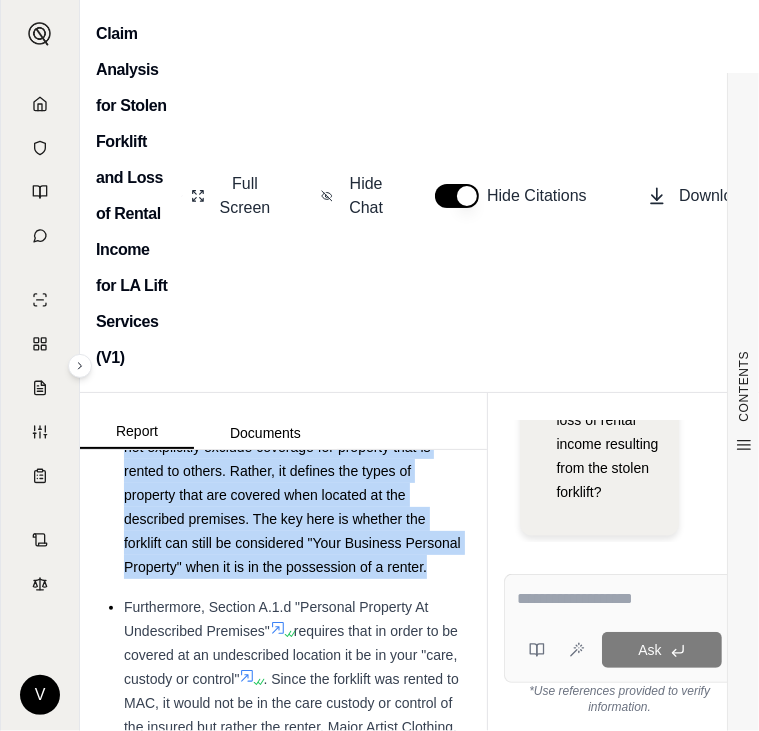drag, startPoint x: 280, startPoint y: 662, endPoint x: 144, endPoint y: 645, distance: 137.05838 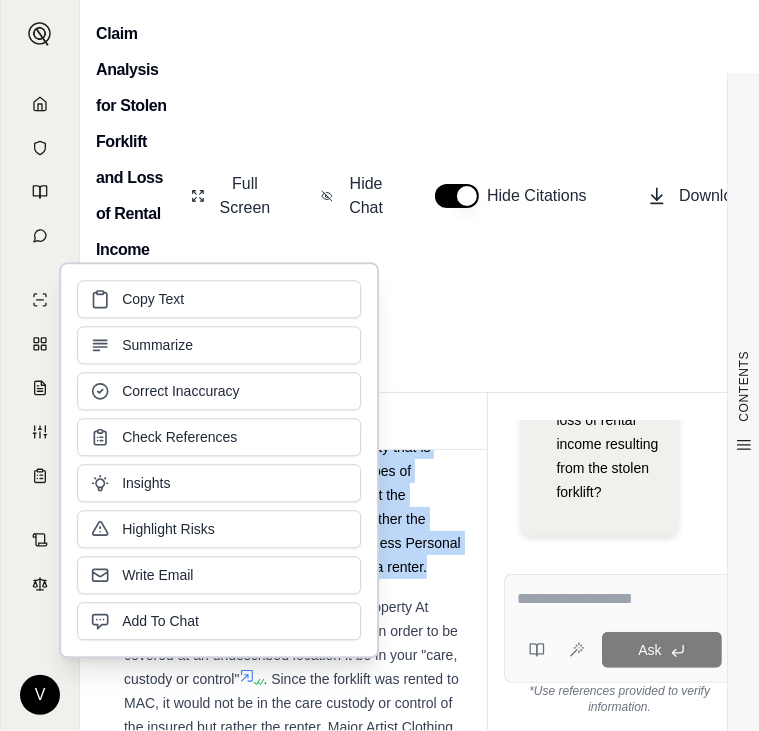 type 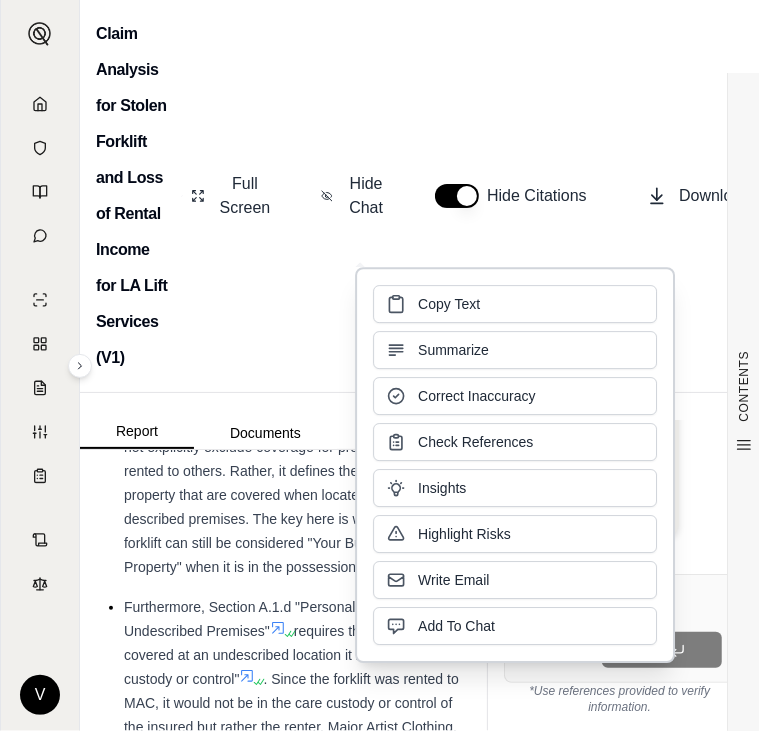 click on "Section A.1.b of the Deluxe Property Coverage Form" at bounding box center [281, 315] 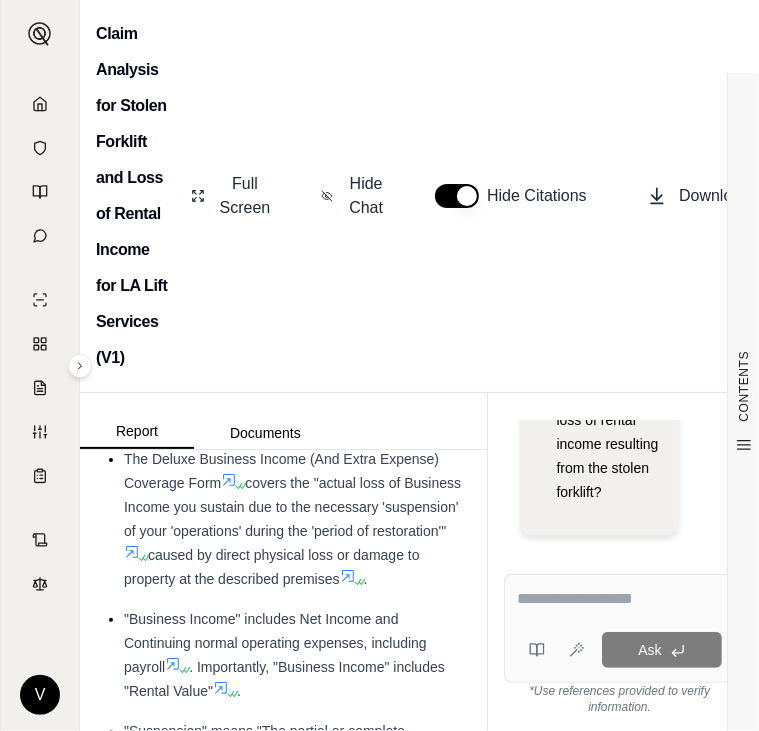 scroll, scrollTop: 8100, scrollLeft: 0, axis: vertical 